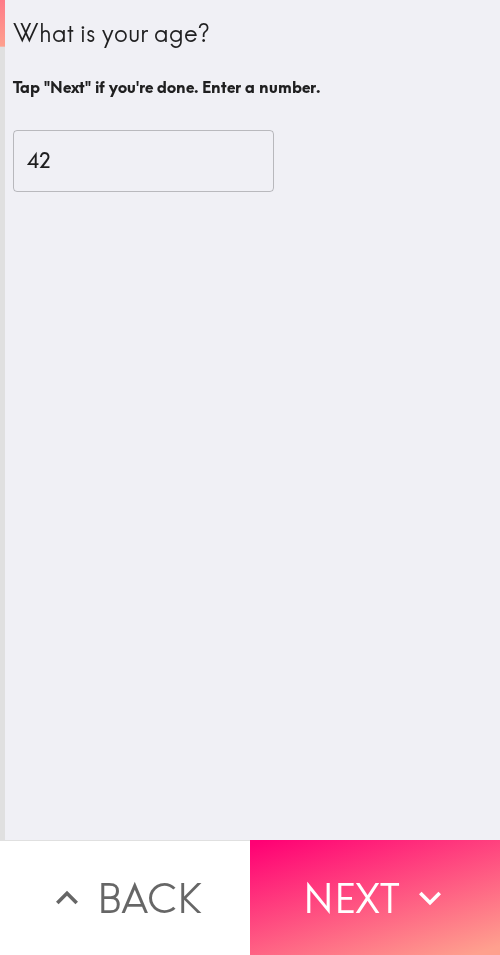 scroll, scrollTop: 0, scrollLeft: 0, axis: both 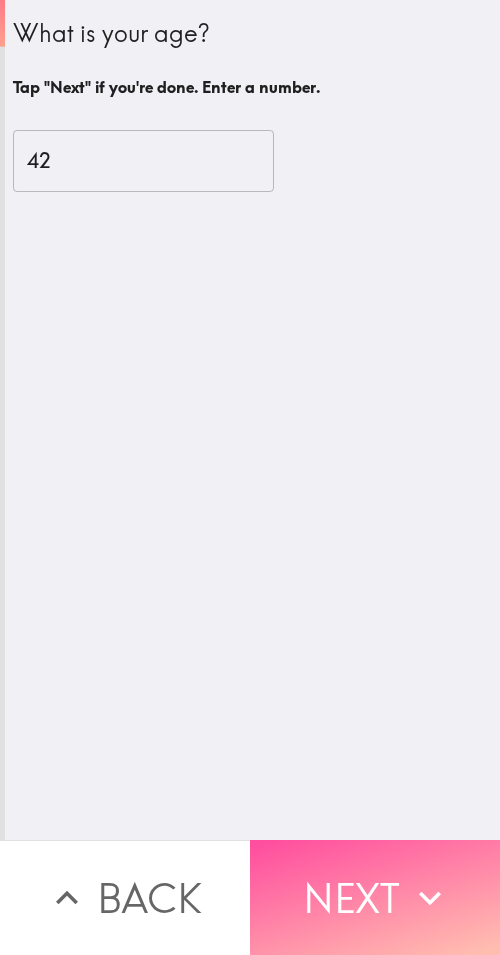 drag, startPoint x: 281, startPoint y: 860, endPoint x: 442, endPoint y: 875, distance: 161.69725 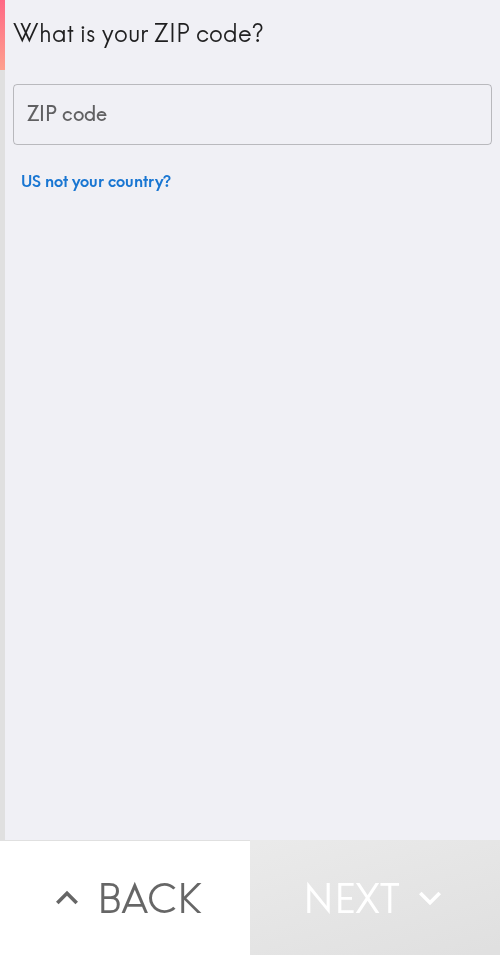 click on "ZIP code" at bounding box center (252, 115) 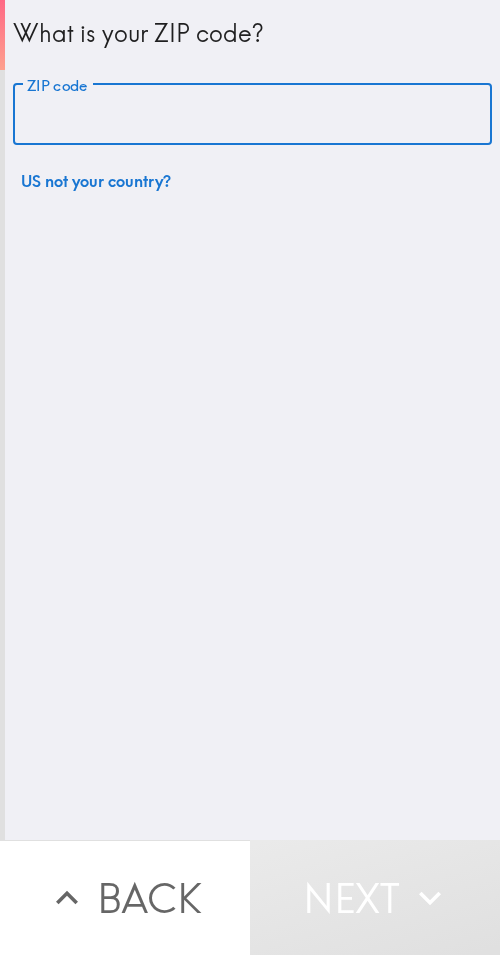 paste on "33609" 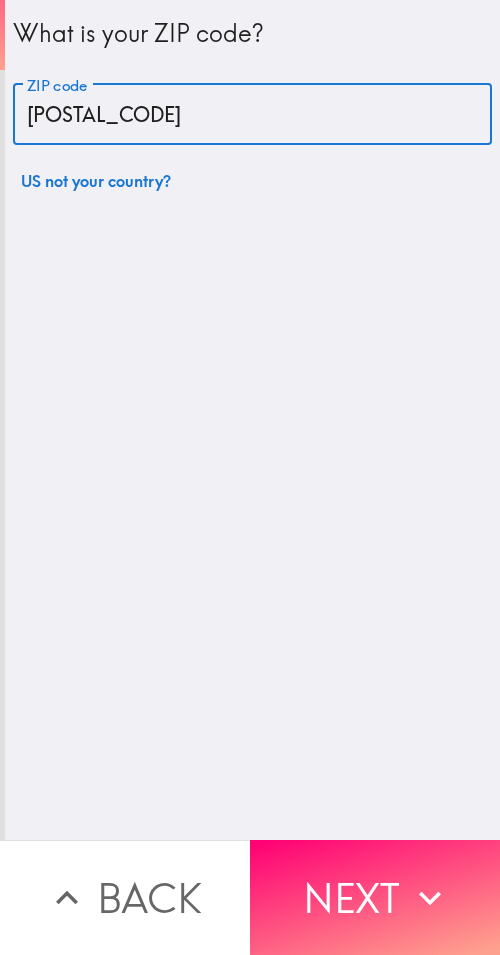 type on "33609" 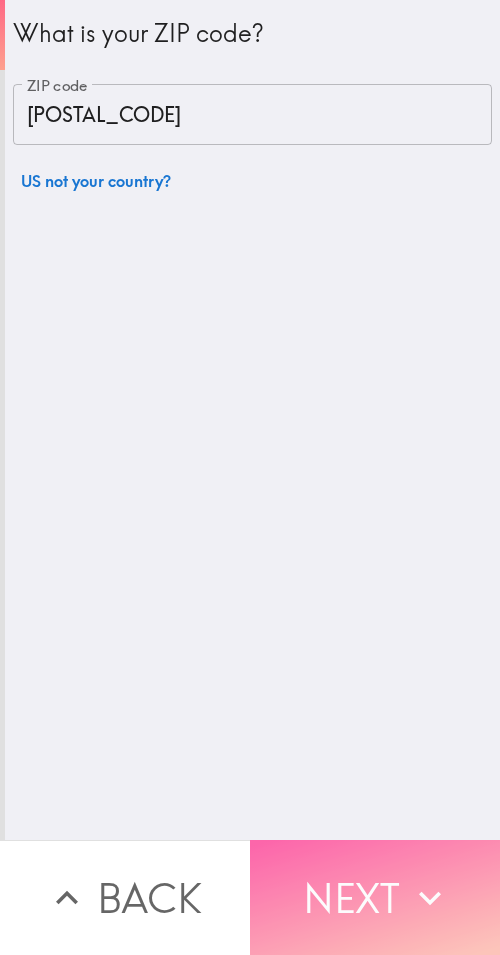 drag, startPoint x: 333, startPoint y: 837, endPoint x: 495, endPoint y: 855, distance: 162.99693 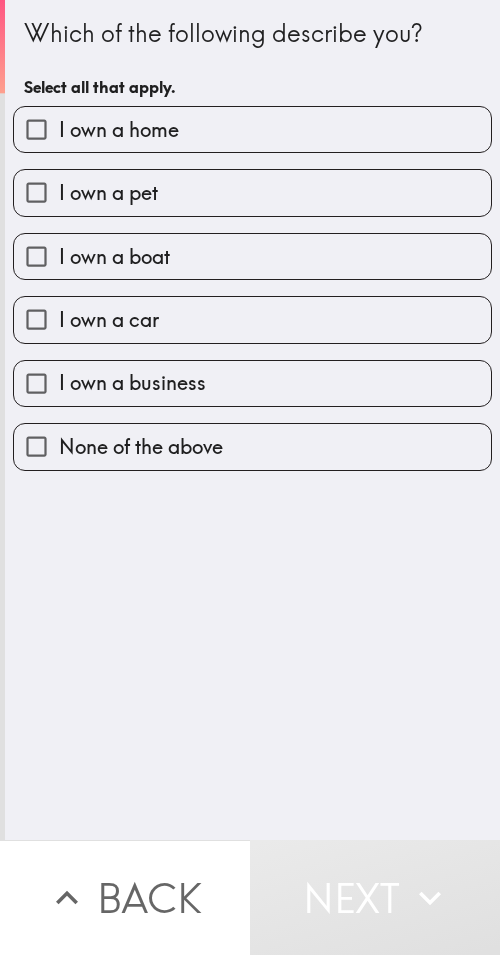 click on "I own a business" at bounding box center [252, 383] 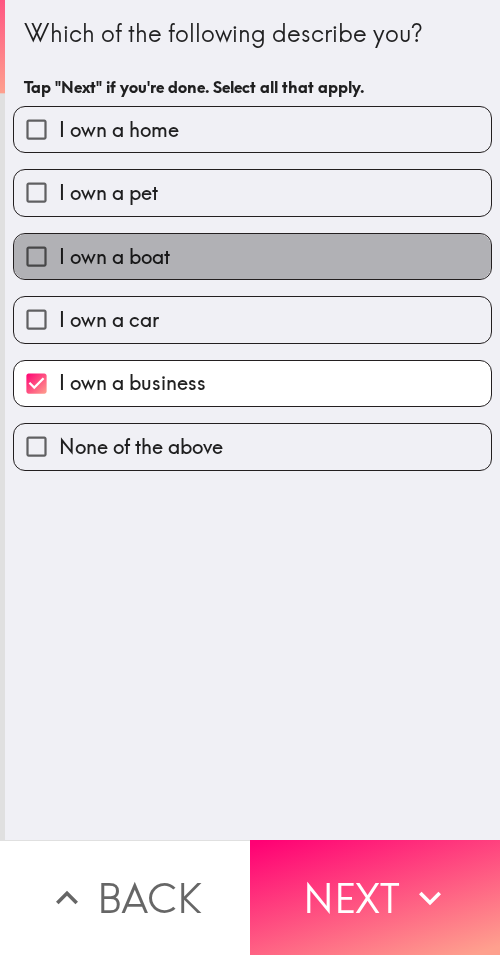 click on "I own a boat" at bounding box center (252, 256) 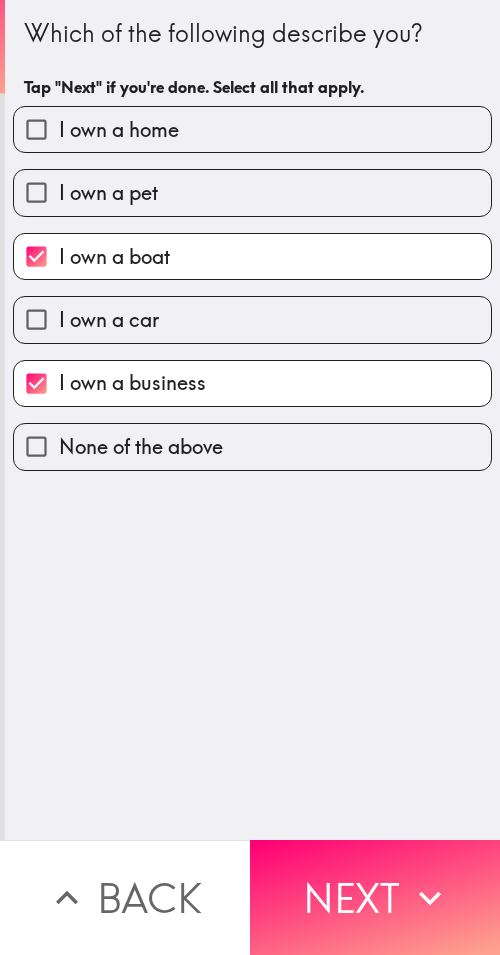click on "I own a home" at bounding box center (252, 129) 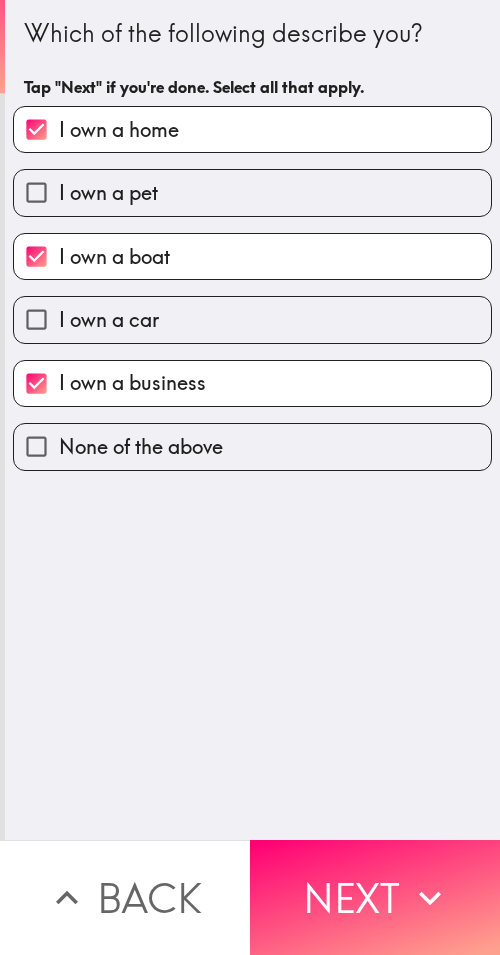 click on "I own a car" at bounding box center [252, 319] 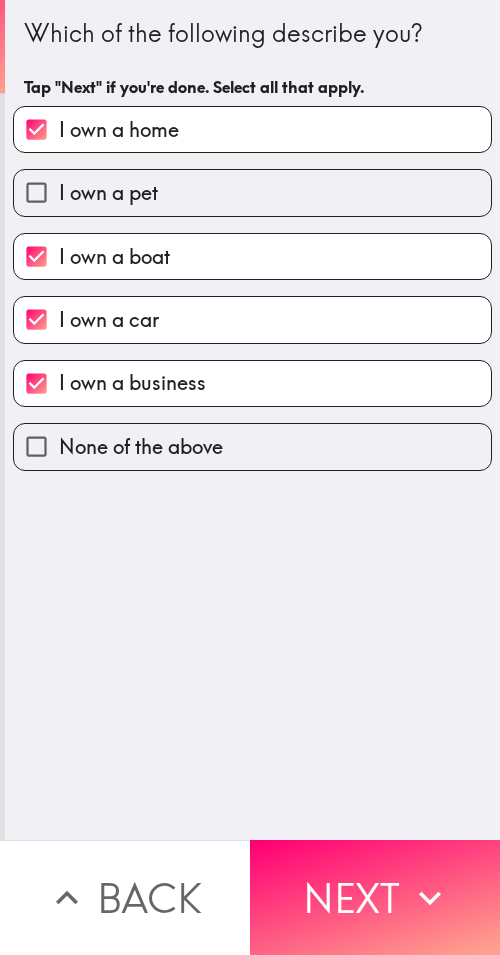 drag, startPoint x: 177, startPoint y: 188, endPoint x: 102, endPoint y: 268, distance: 109.65856 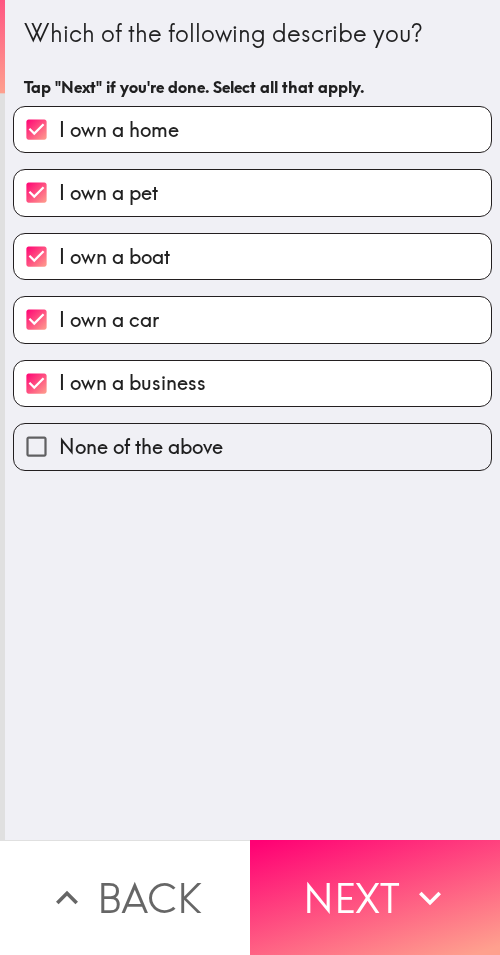 drag, startPoint x: 326, startPoint y: 858, endPoint x: 496, endPoint y: 870, distance: 170.423 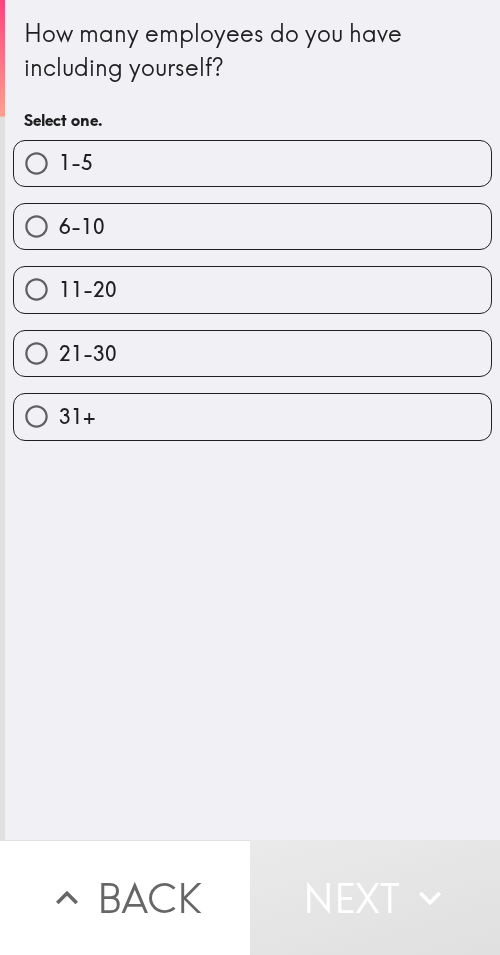 click on "1-5" at bounding box center [36, 163] 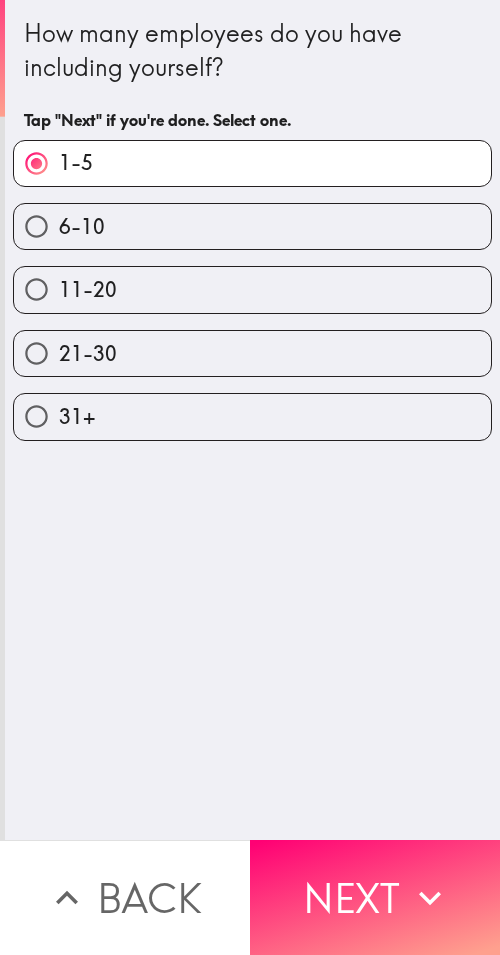 drag, startPoint x: 334, startPoint y: 891, endPoint x: 497, endPoint y: 891, distance: 163 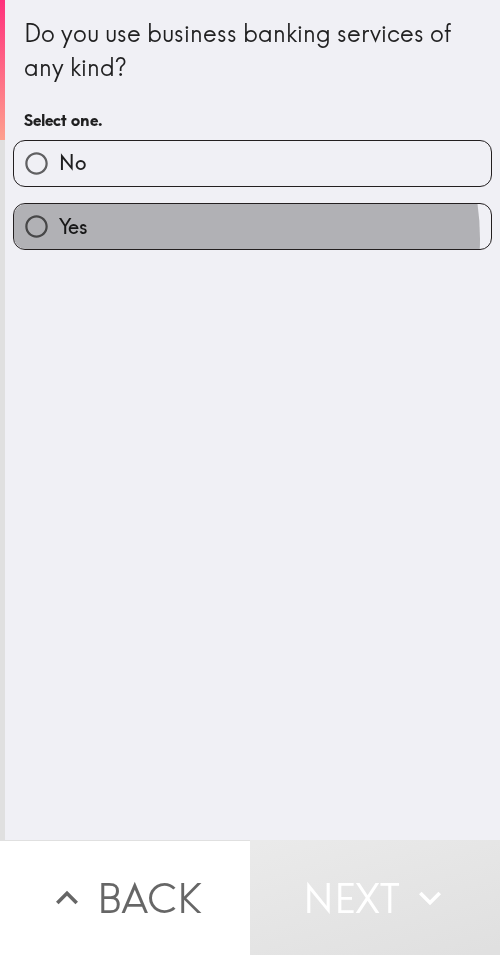 drag, startPoint x: 228, startPoint y: 239, endPoint x: 493, endPoint y: 248, distance: 265.15277 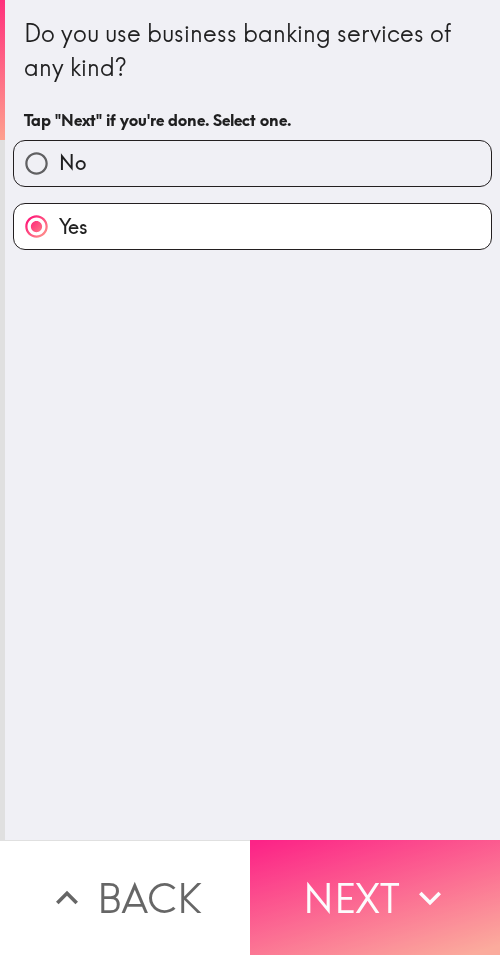 click 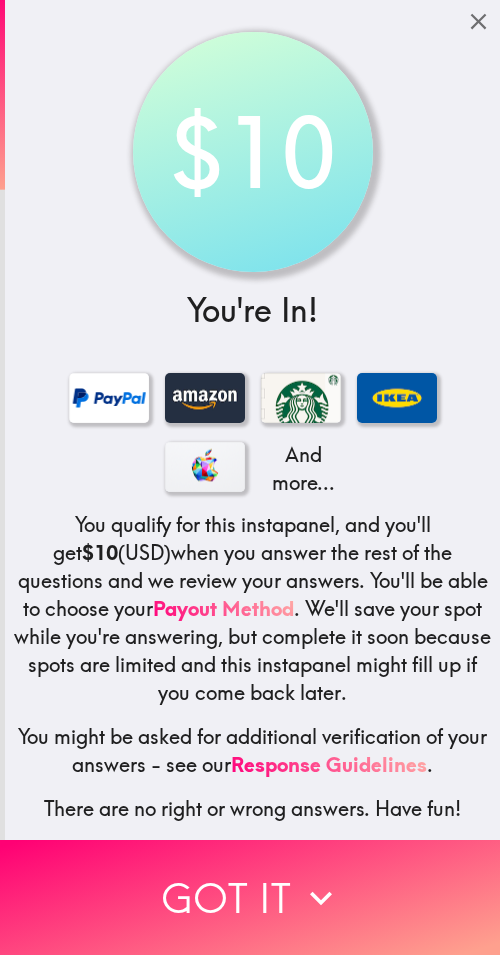 drag, startPoint x: 245, startPoint y: 869, endPoint x: 497, endPoint y: 891, distance: 252.9585 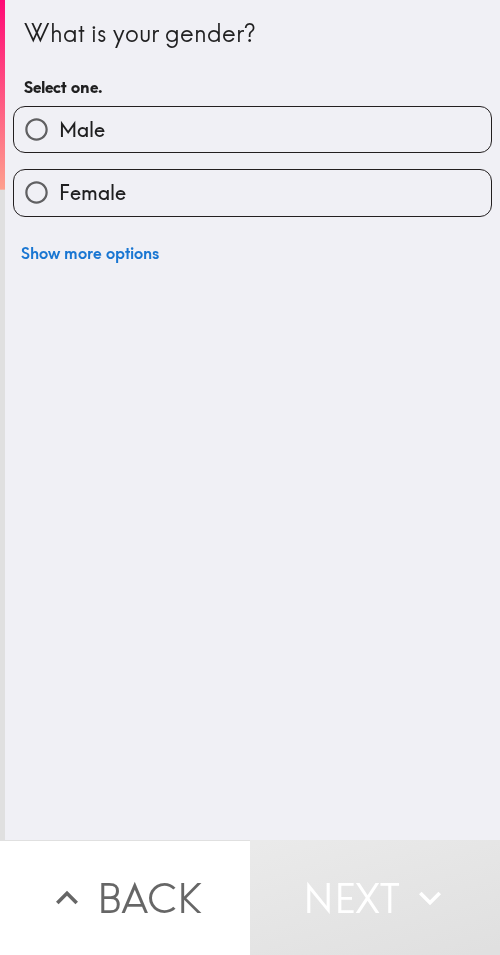 click on "Female" at bounding box center [252, 192] 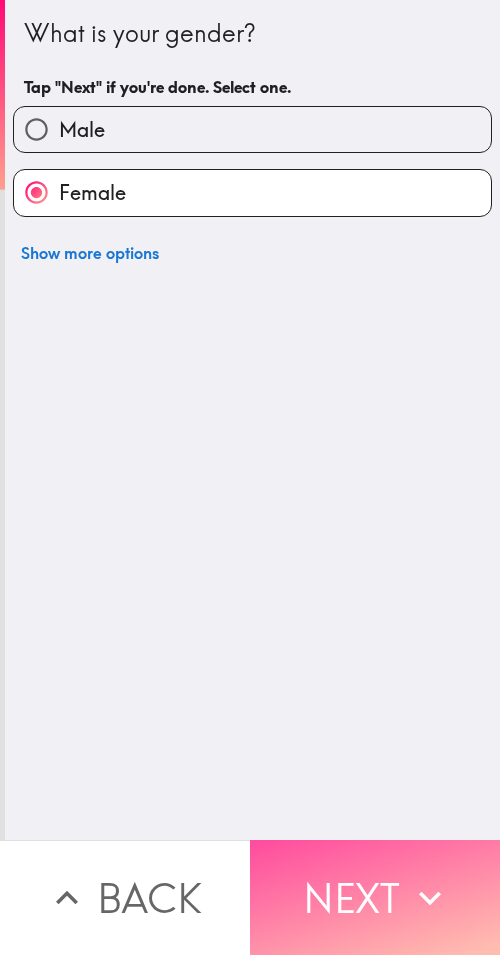drag, startPoint x: 337, startPoint y: 884, endPoint x: 497, endPoint y: 897, distance: 160.52725 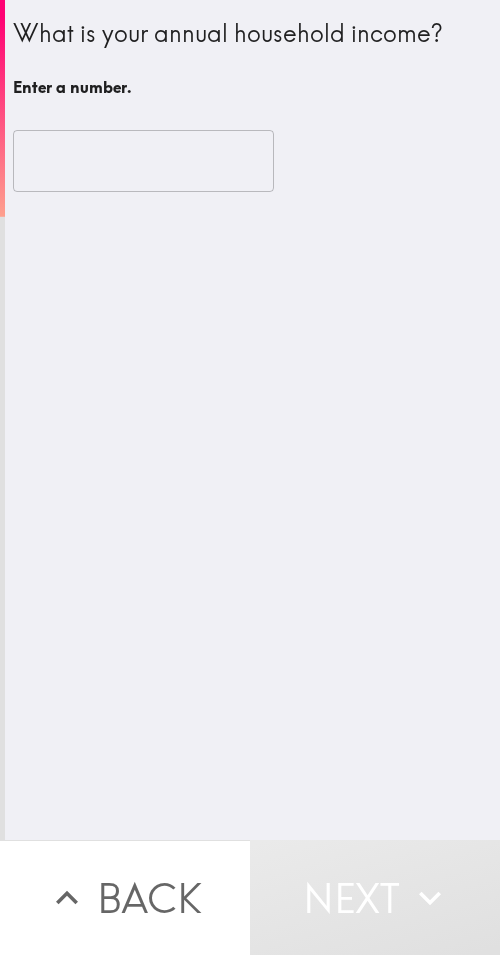 click at bounding box center [143, 161] 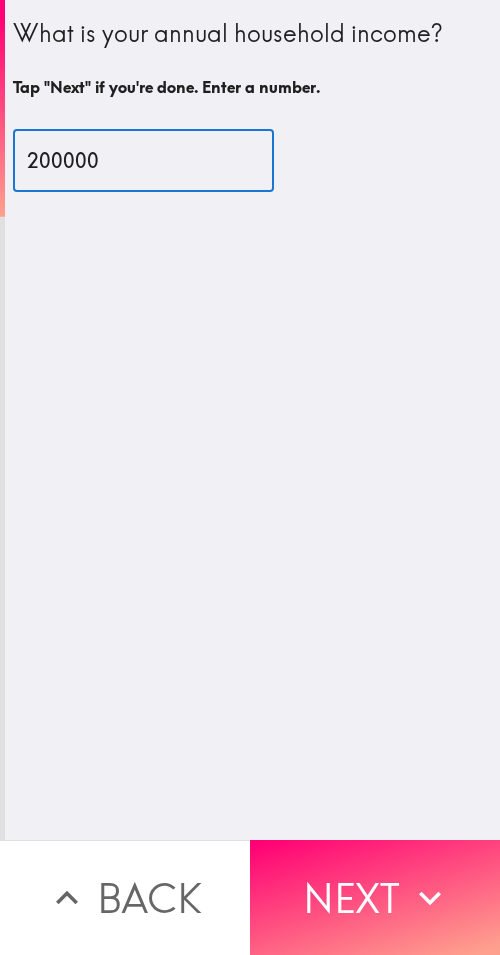 type on "200000" 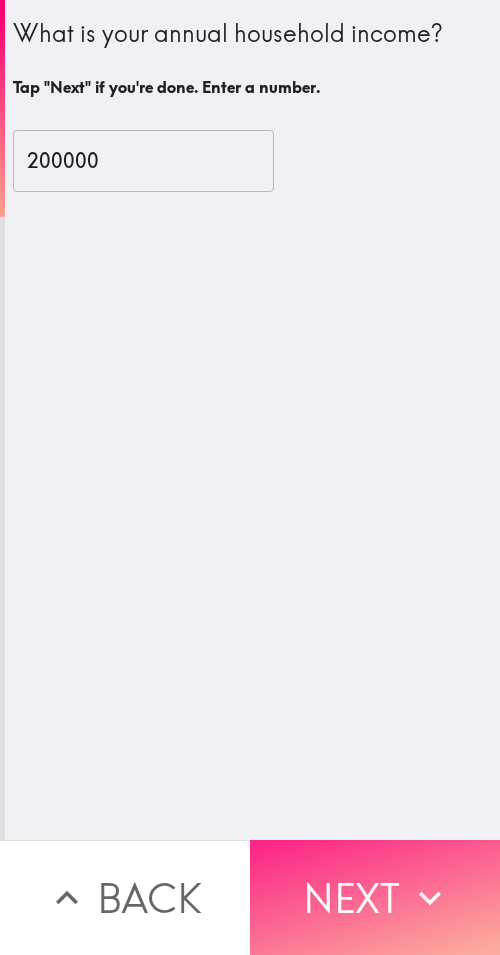 click on "Next" at bounding box center [375, 897] 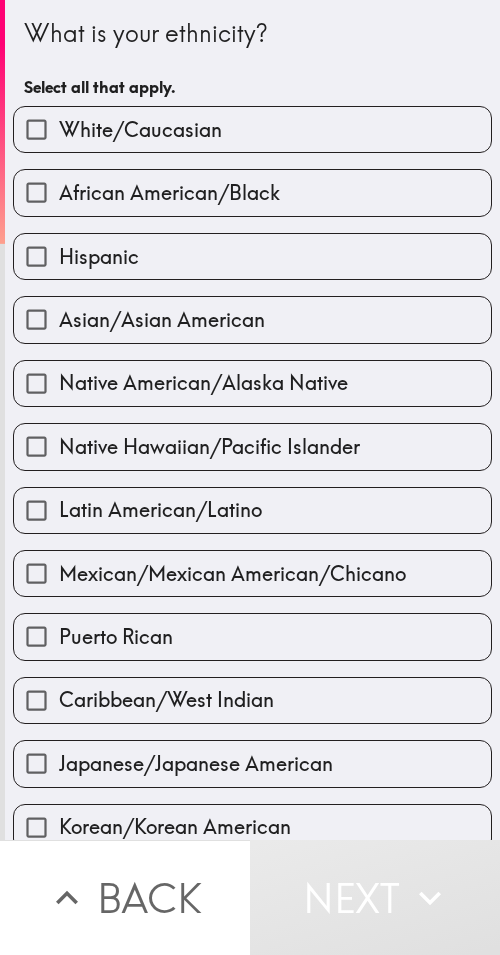 click on "White/Caucasian" at bounding box center [140, 130] 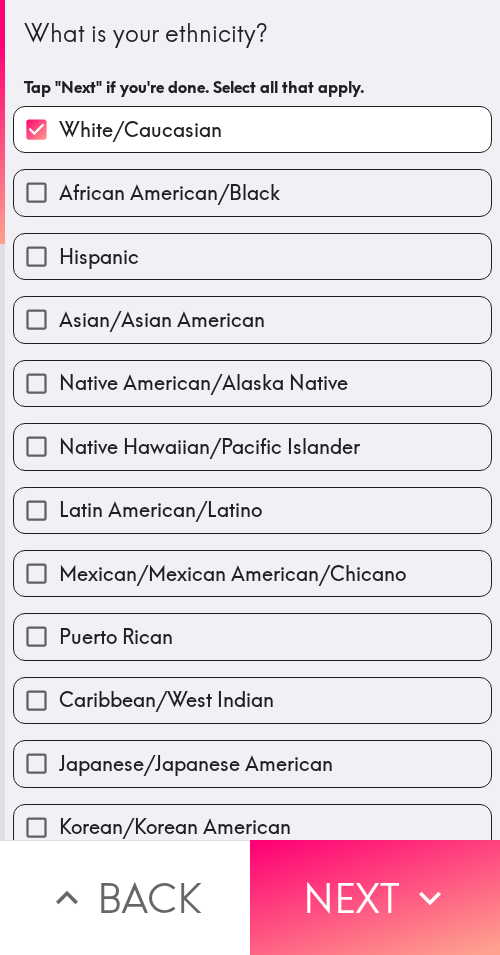 drag, startPoint x: 376, startPoint y: 877, endPoint x: 494, endPoint y: 886, distance: 118.34272 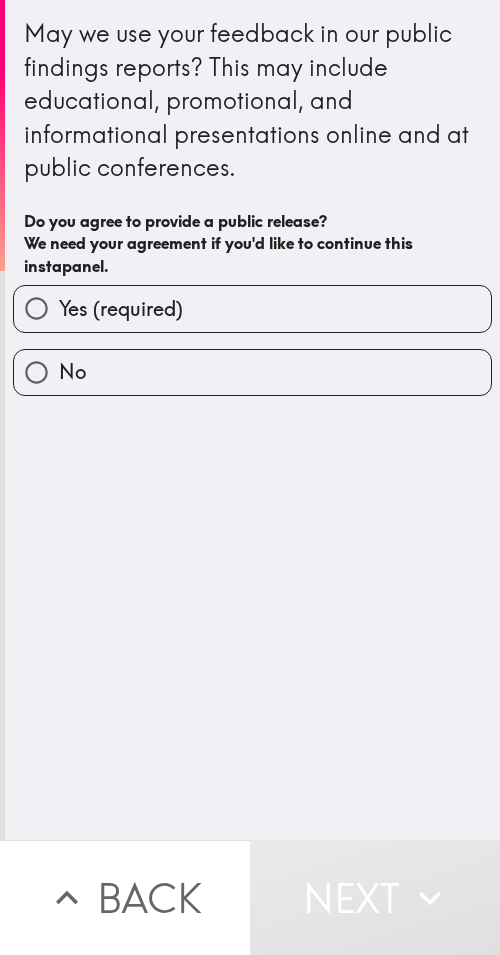click on "Yes (required)" at bounding box center [252, 308] 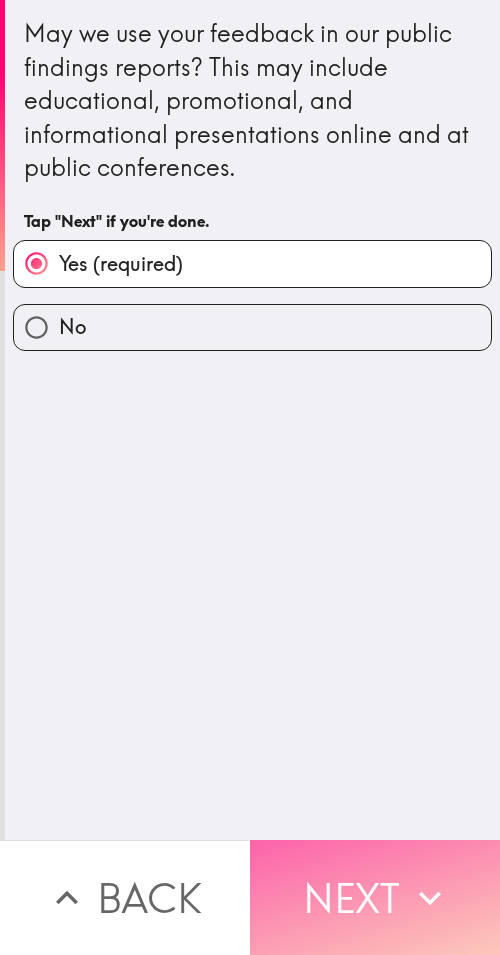 click on "Next" at bounding box center (375, 897) 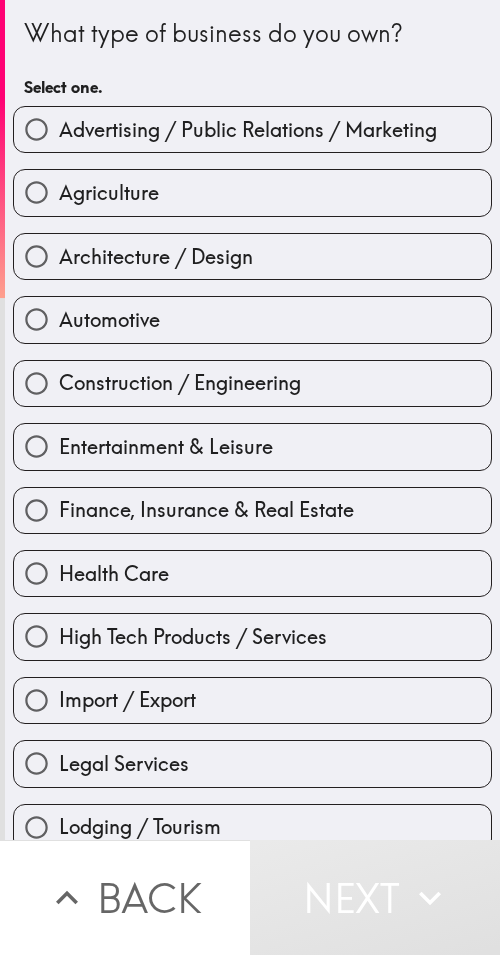 click on "What type of business do you own?" at bounding box center [252, 34] 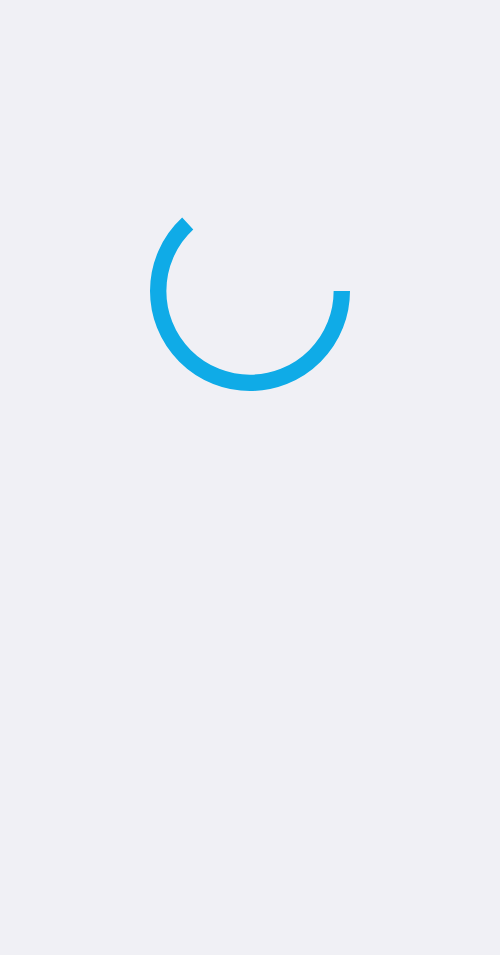 scroll, scrollTop: 0, scrollLeft: 0, axis: both 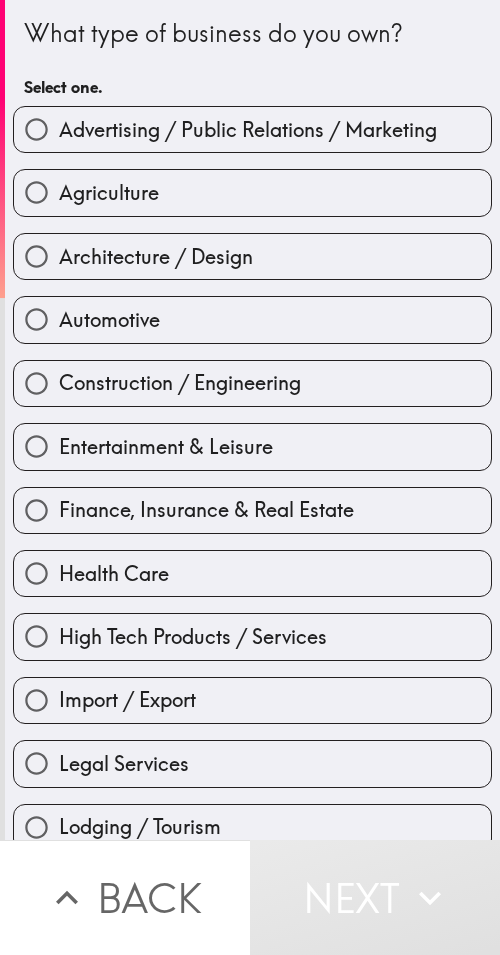click on "Legal Services" at bounding box center [252, 763] 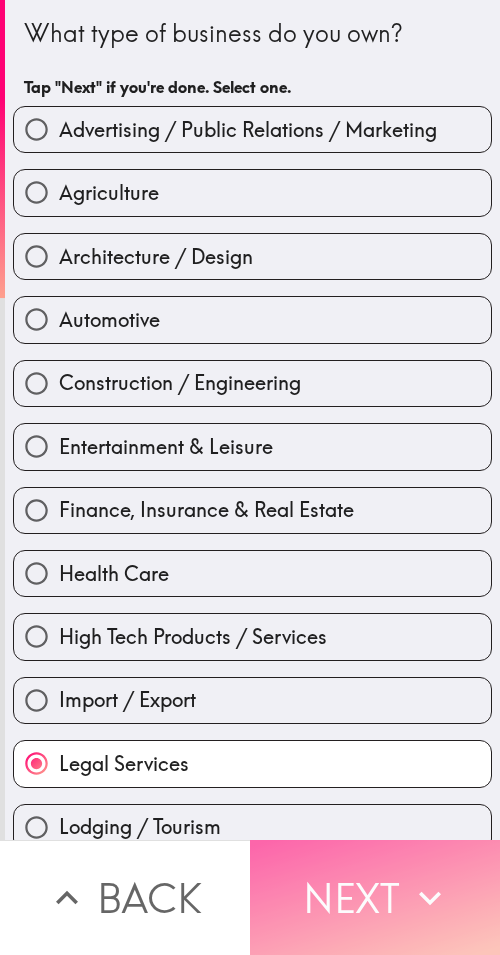 click on "Next" at bounding box center (375, 897) 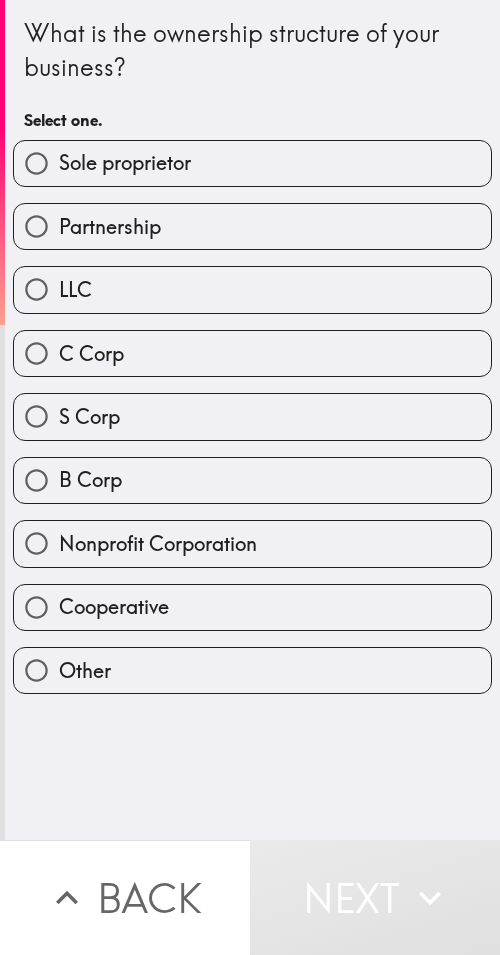 drag, startPoint x: 196, startPoint y: 179, endPoint x: 498, endPoint y: 172, distance: 302.08112 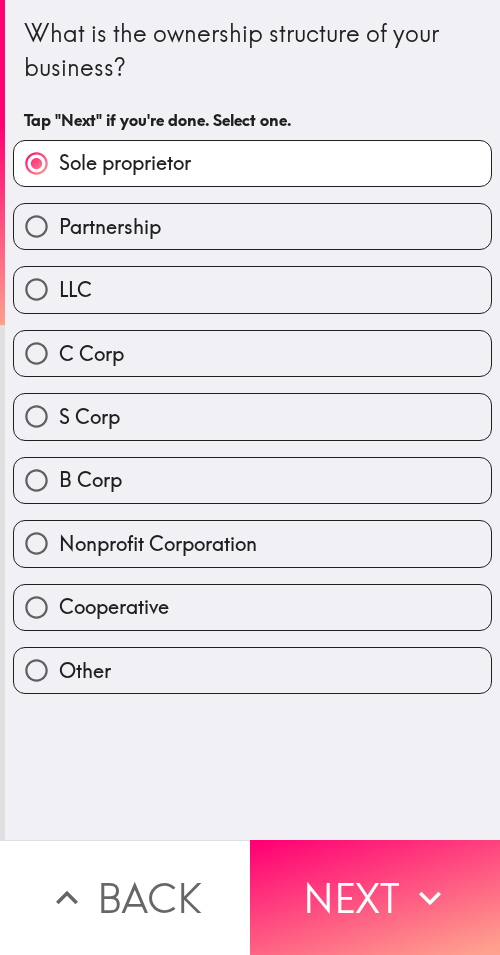 drag, startPoint x: 333, startPoint y: 897, endPoint x: 498, endPoint y: 905, distance: 165.19383 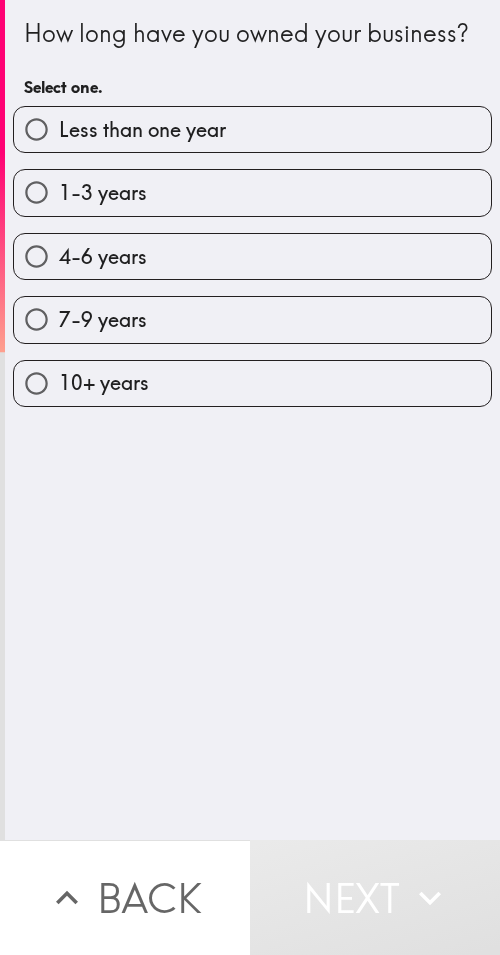 click on "7-9 years" at bounding box center (252, 319) 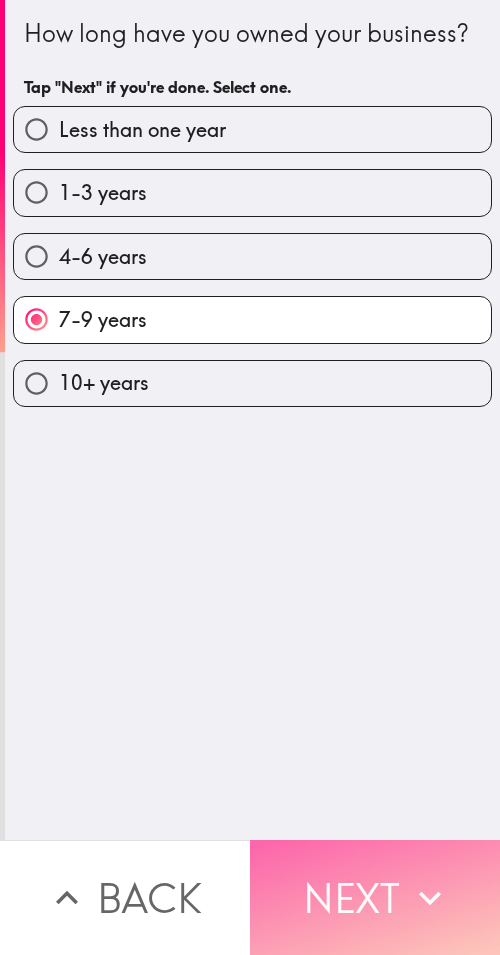 click 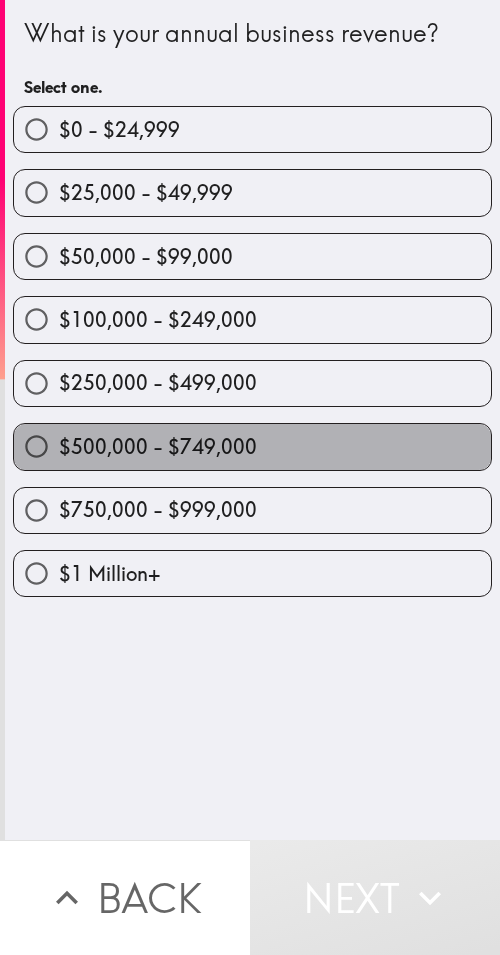 drag, startPoint x: 255, startPoint y: 449, endPoint x: 498, endPoint y: 460, distance: 243.24884 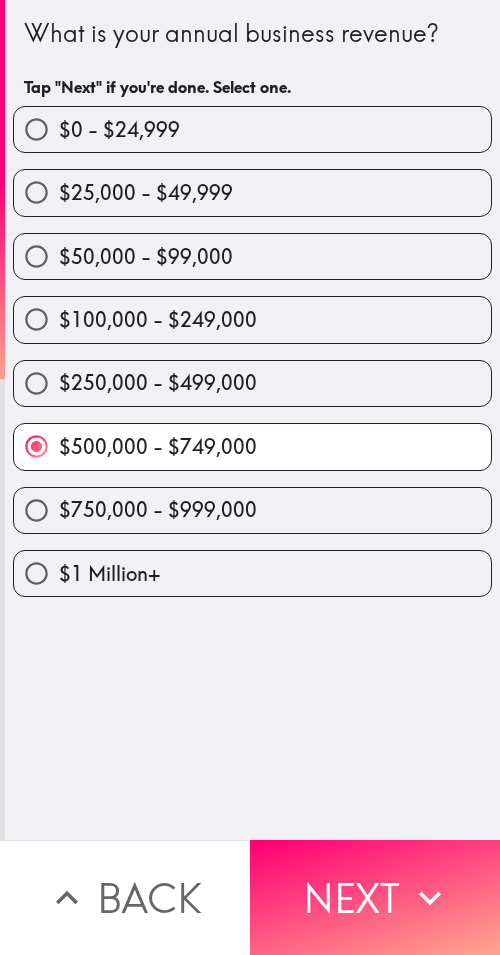click on "Next" at bounding box center (375, 897) 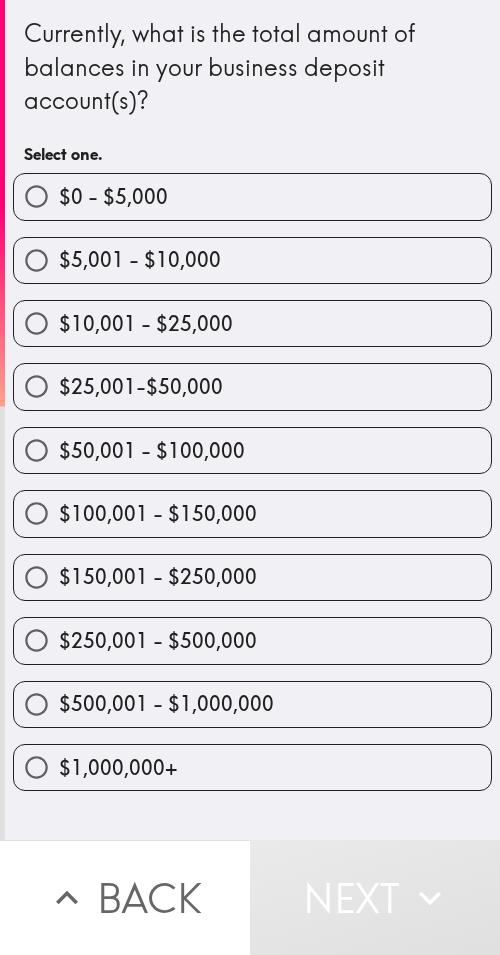 drag, startPoint x: 203, startPoint y: 504, endPoint x: 496, endPoint y: 520, distance: 293.43652 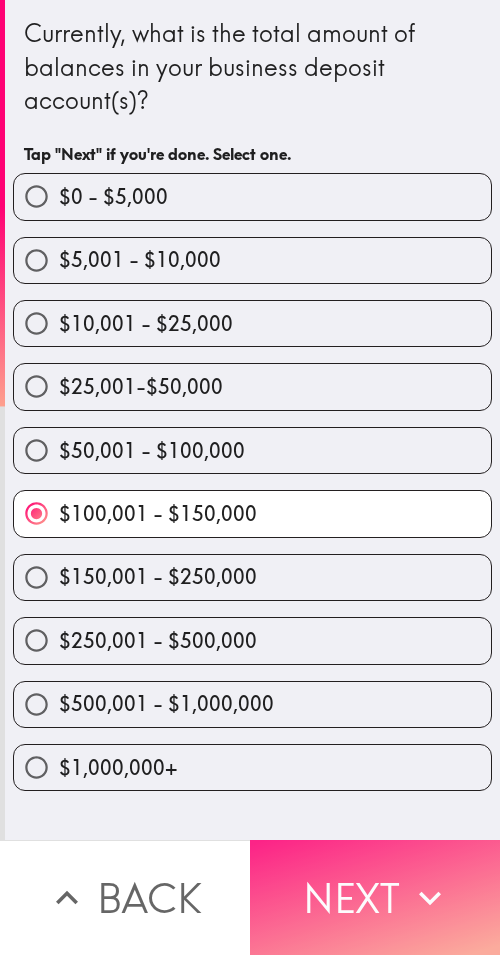 click 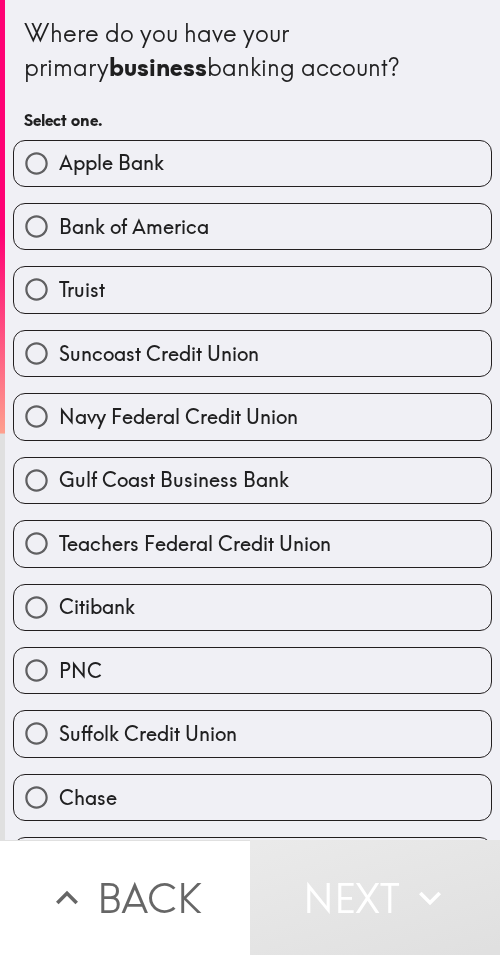 drag, startPoint x: 247, startPoint y: 678, endPoint x: 315, endPoint y: 538, distance: 155.64061 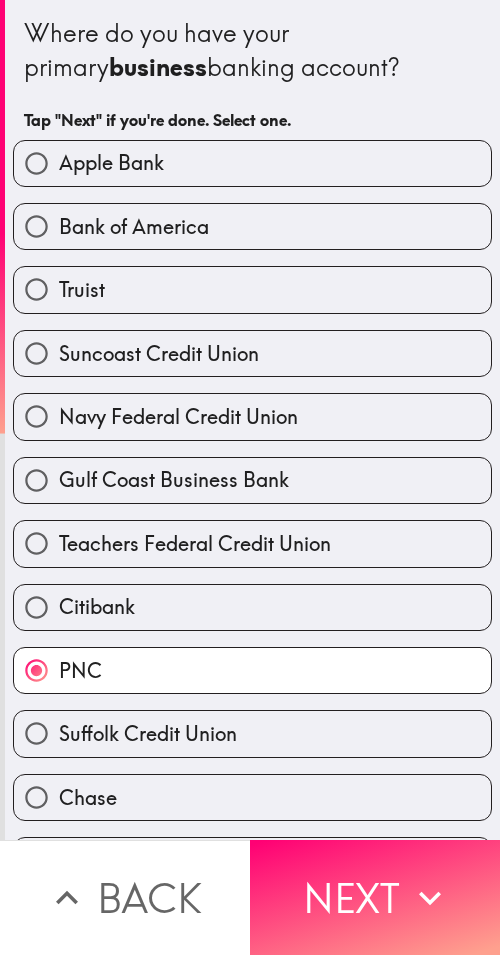 drag, startPoint x: 317, startPoint y: 397, endPoint x: 343, endPoint y: 396, distance: 26.019224 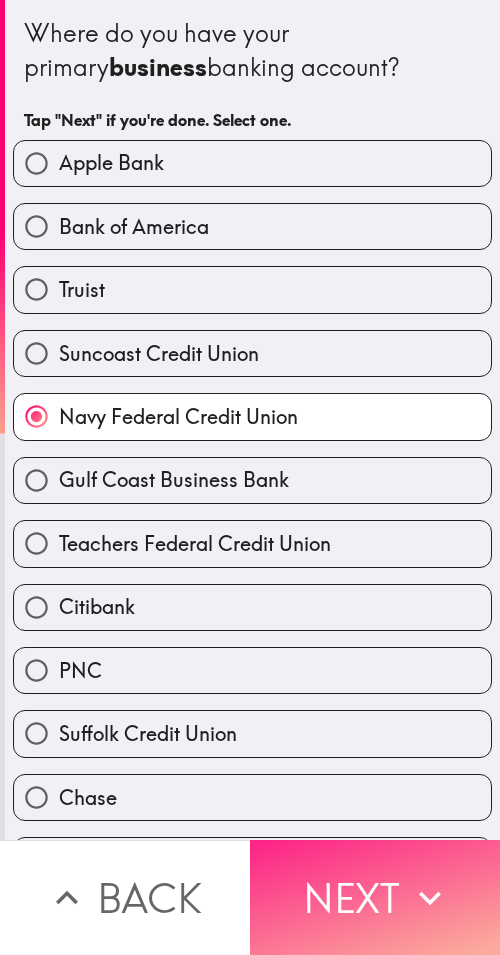 drag, startPoint x: 434, startPoint y: 877, endPoint x: 445, endPoint y: 877, distance: 11 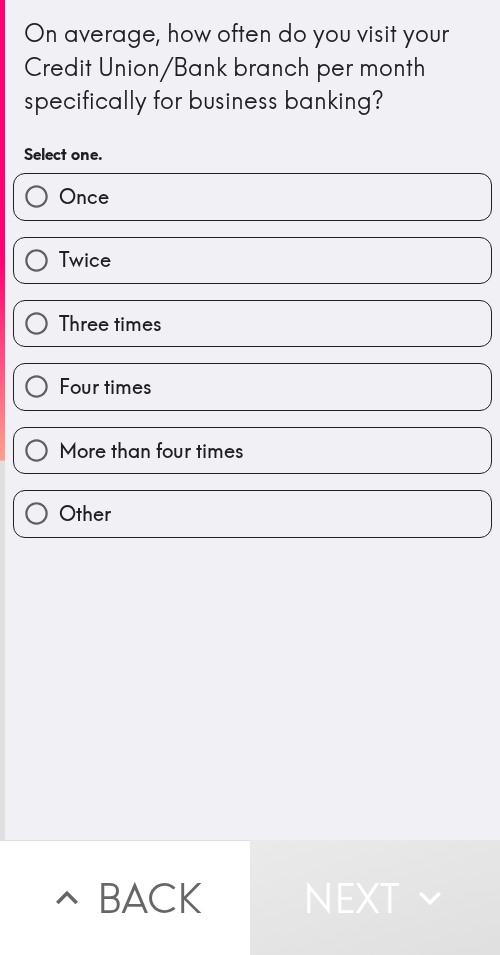click on "More than four times" at bounding box center (252, 450) 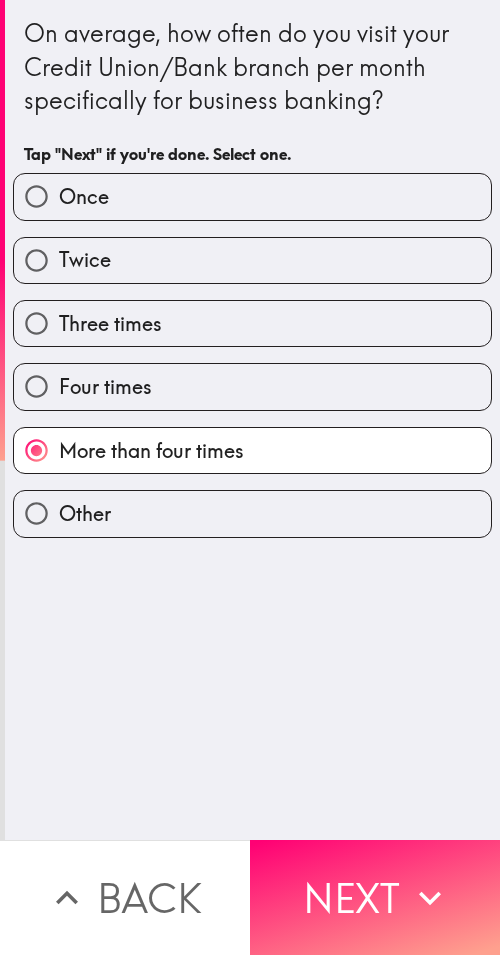 drag, startPoint x: 309, startPoint y: 869, endPoint x: 499, endPoint y: 872, distance: 190.02368 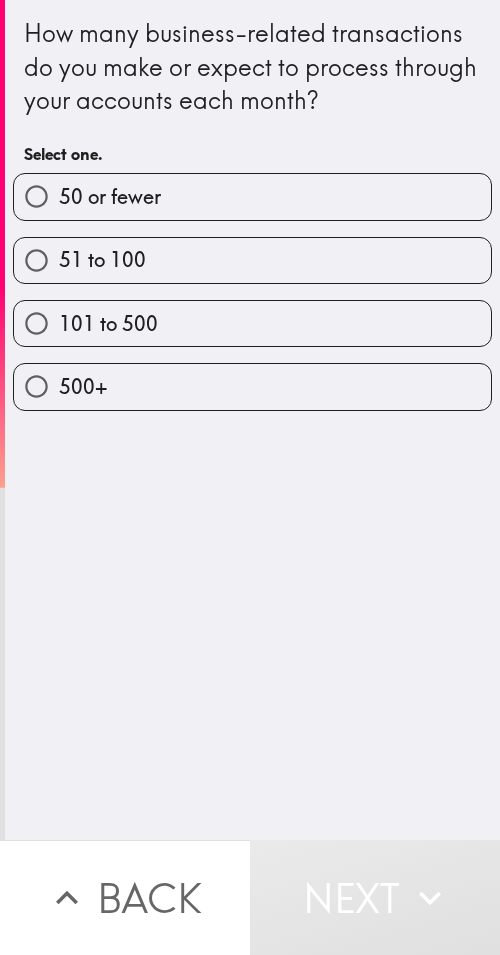 click on "101 to 500" at bounding box center (252, 323) 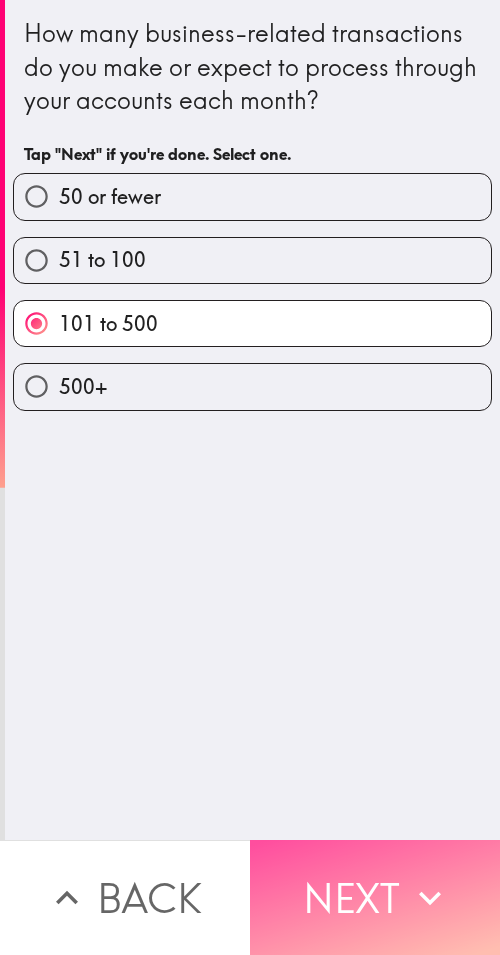 drag, startPoint x: 324, startPoint y: 872, endPoint x: 499, endPoint y: 877, distance: 175.07141 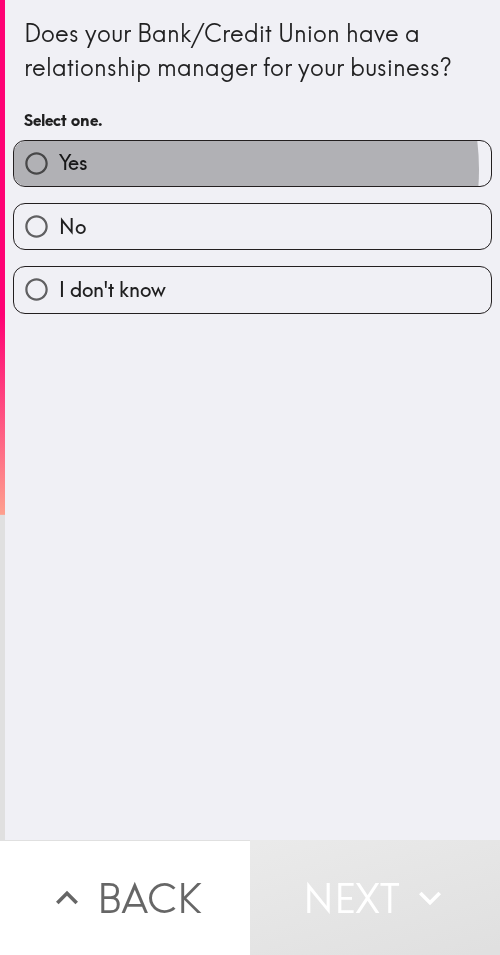 drag, startPoint x: 233, startPoint y: 170, endPoint x: 498, endPoint y: 177, distance: 265.09244 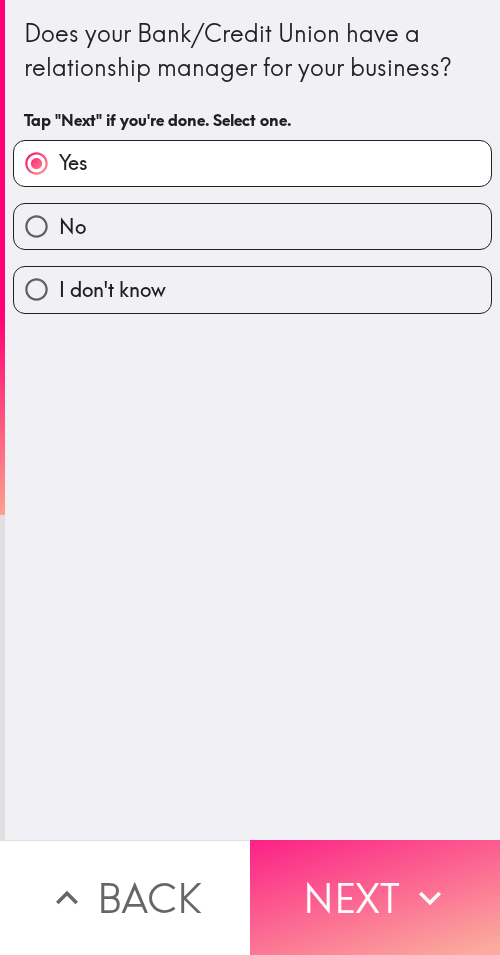 click on "Next" at bounding box center [375, 897] 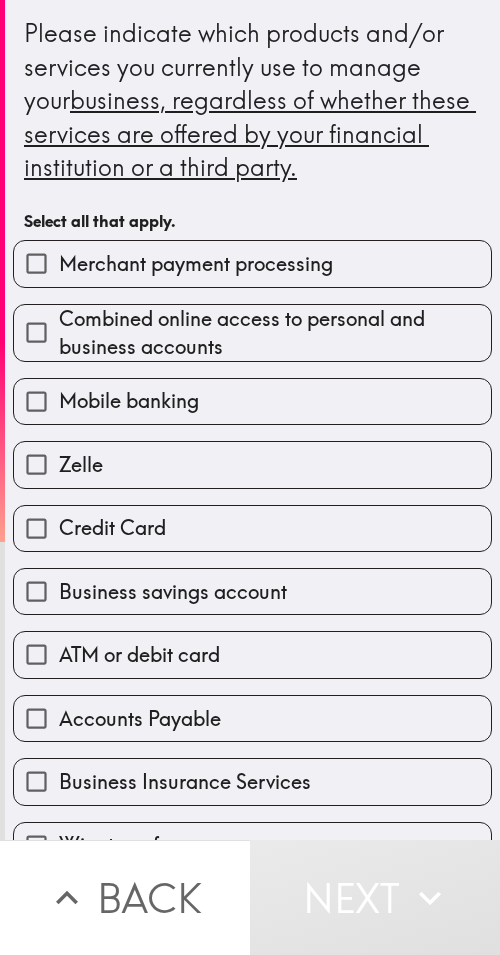 click on "Zelle" at bounding box center [252, 464] 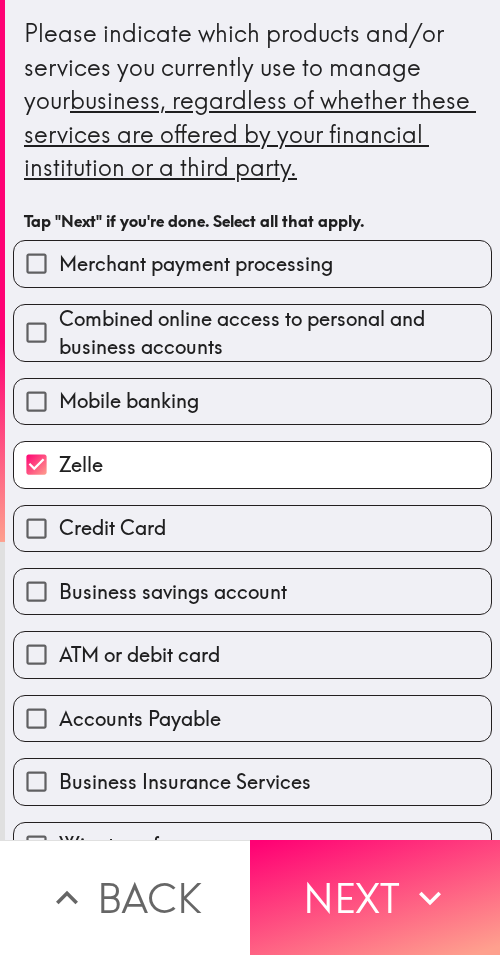 click on "Merchant payment processing" at bounding box center (196, 264) 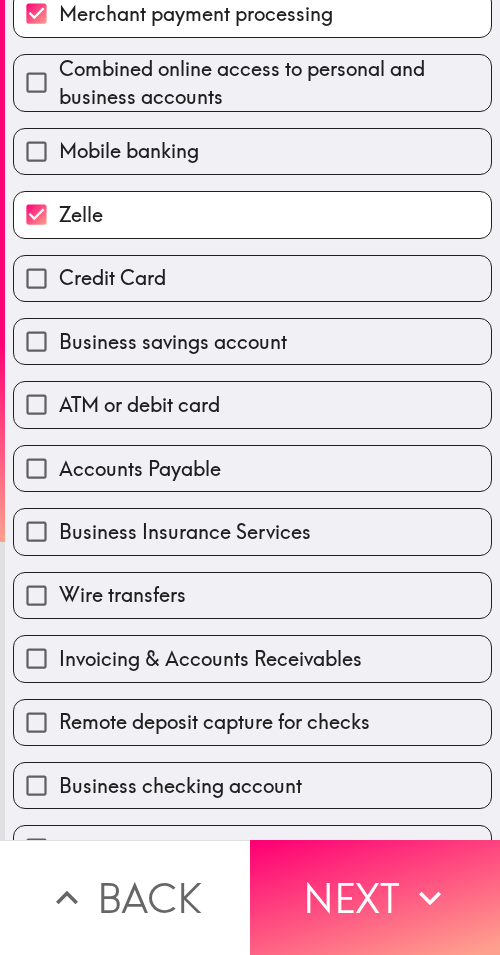 scroll, scrollTop: 300, scrollLeft: 0, axis: vertical 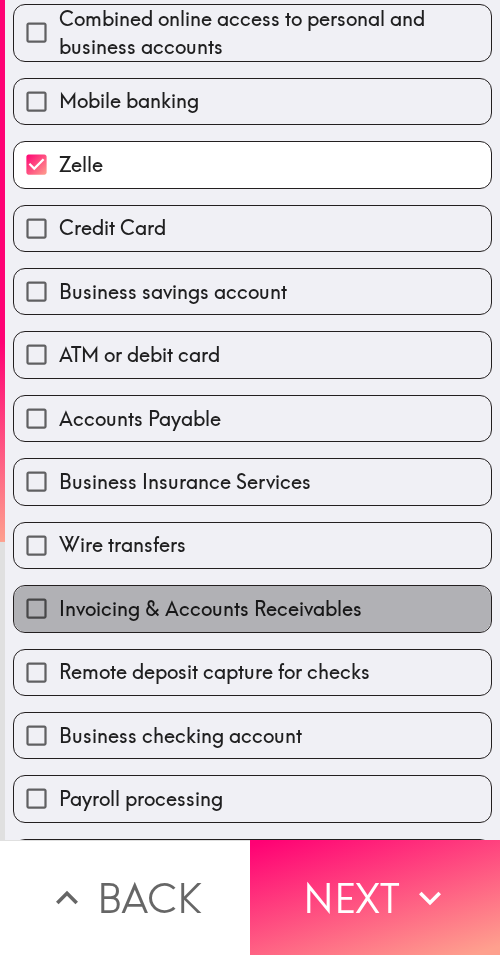 click on "Invoicing & Accounts Receivables" at bounding box center [252, 608] 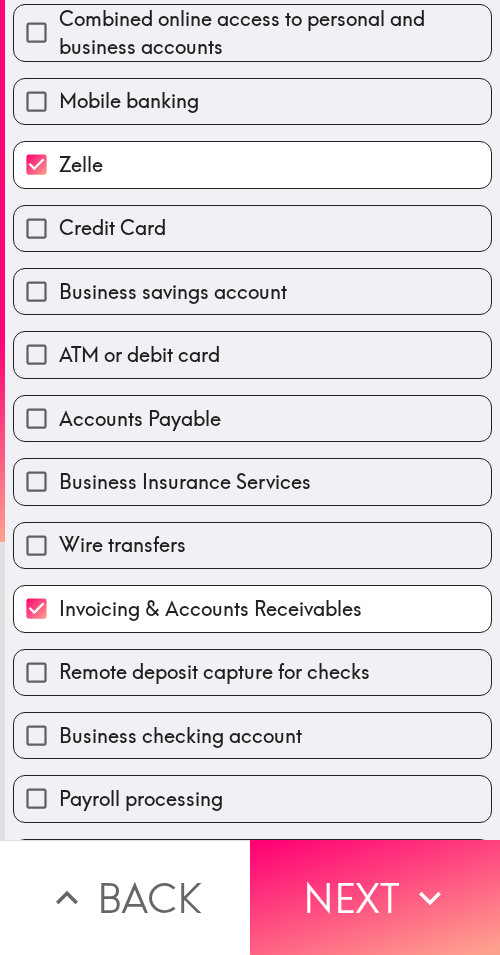 click on "Business checking account" at bounding box center [244, 727] 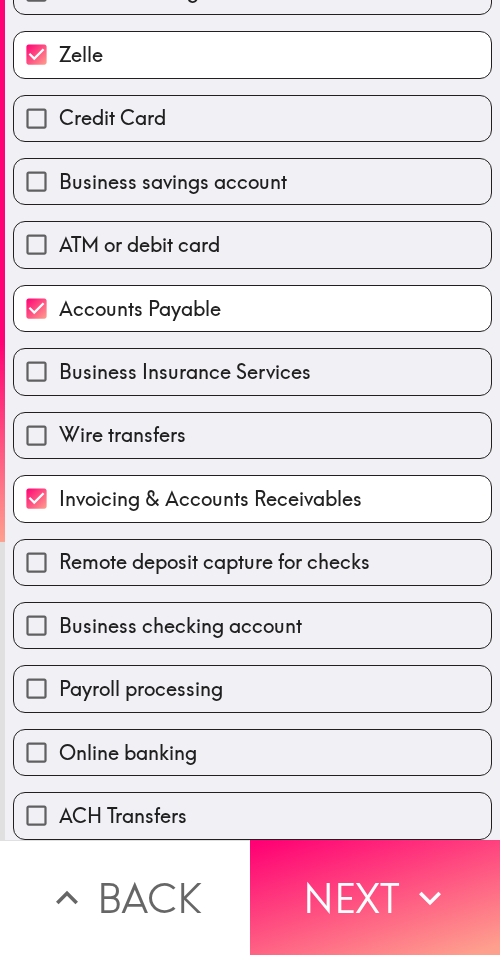 click on "Payroll processing" at bounding box center [244, 680] 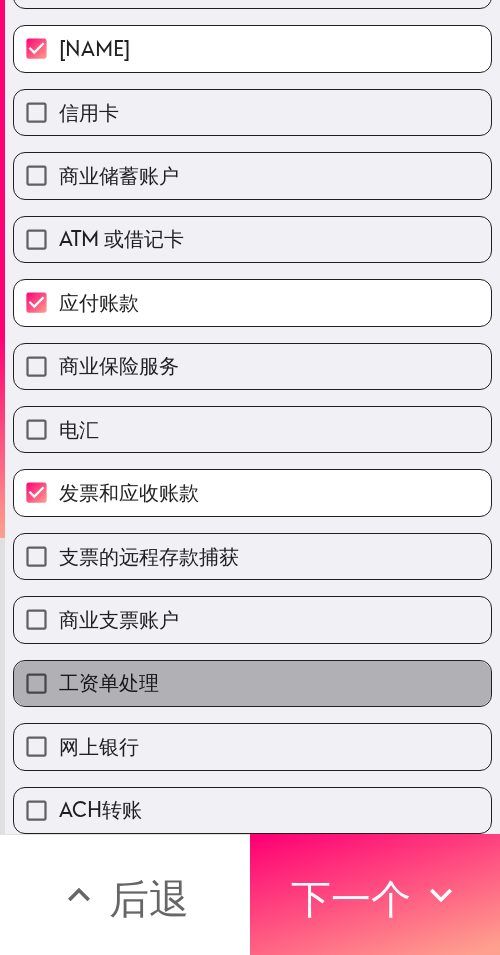 click on "工资单处理" at bounding box center [252, 683] 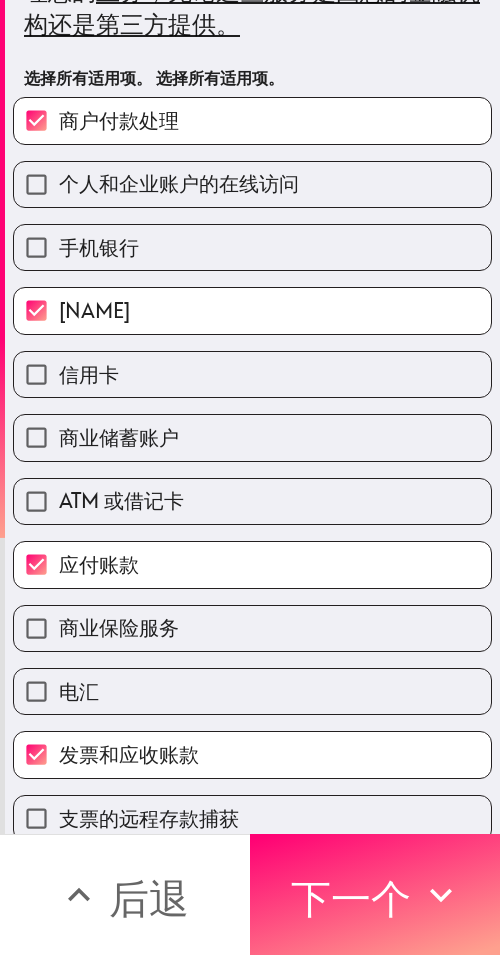 scroll, scrollTop: 0, scrollLeft: 0, axis: both 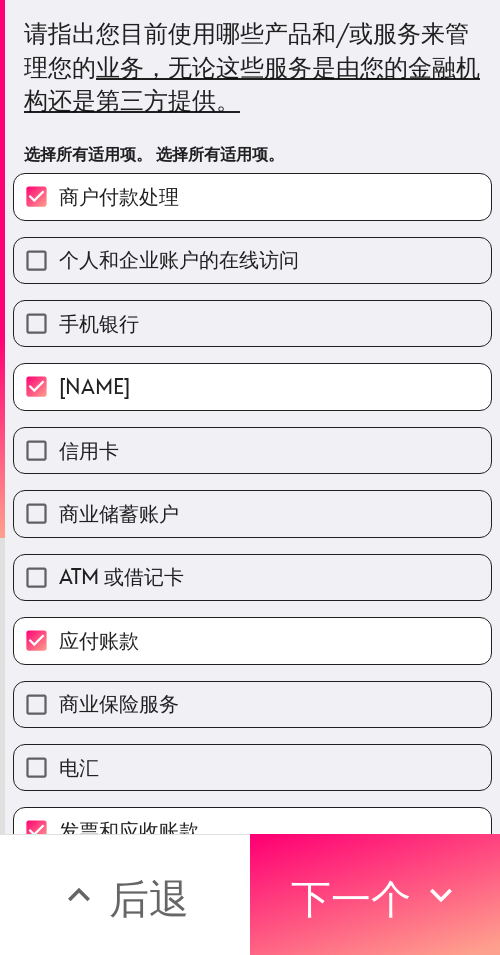 drag, startPoint x: 179, startPoint y: 301, endPoint x: 259, endPoint y: 354, distance: 95.96353 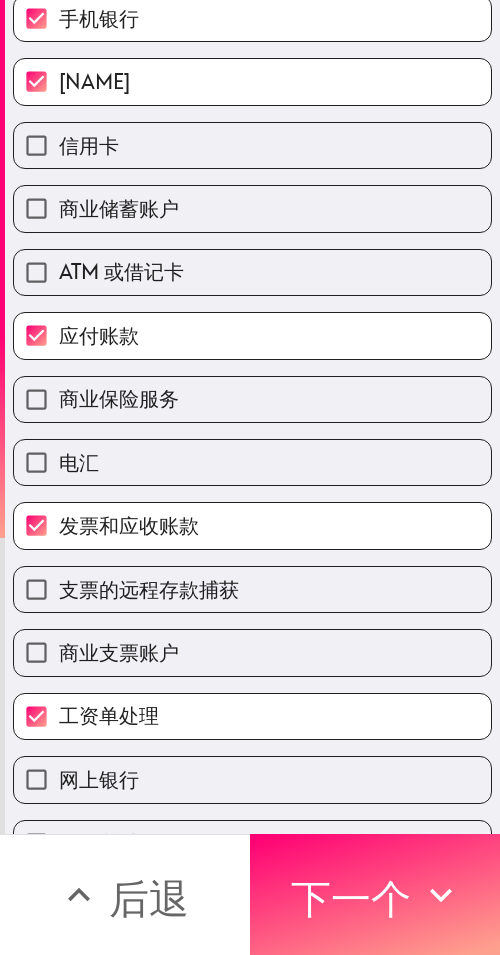scroll, scrollTop: 353, scrollLeft: 0, axis: vertical 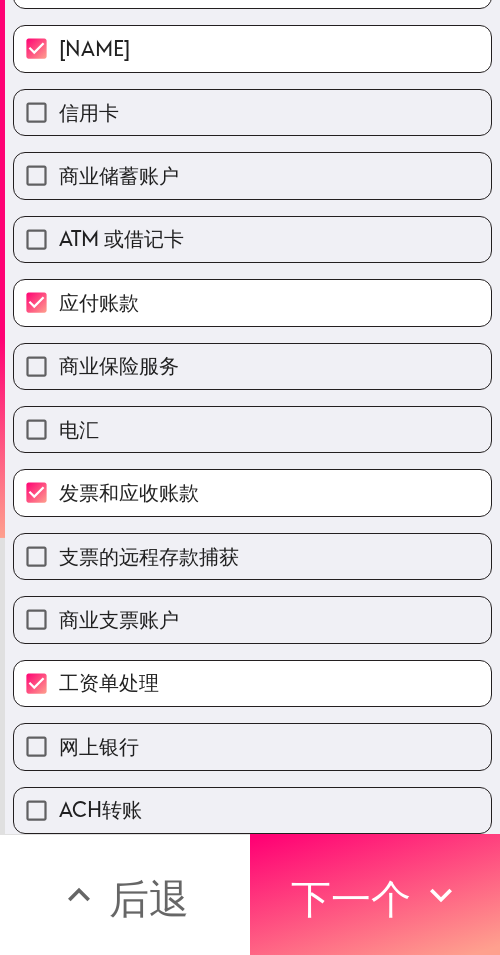 click on "网上银行" at bounding box center [252, 746] 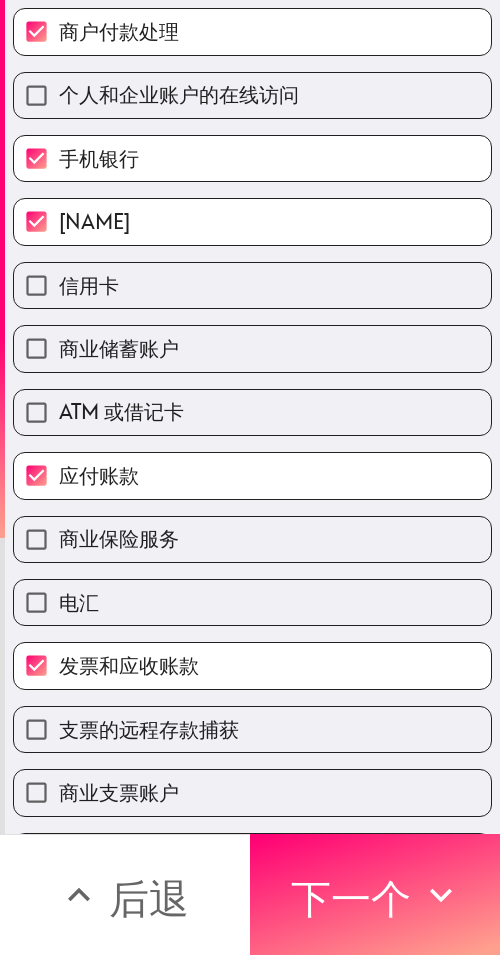 scroll, scrollTop: 200, scrollLeft: 0, axis: vertical 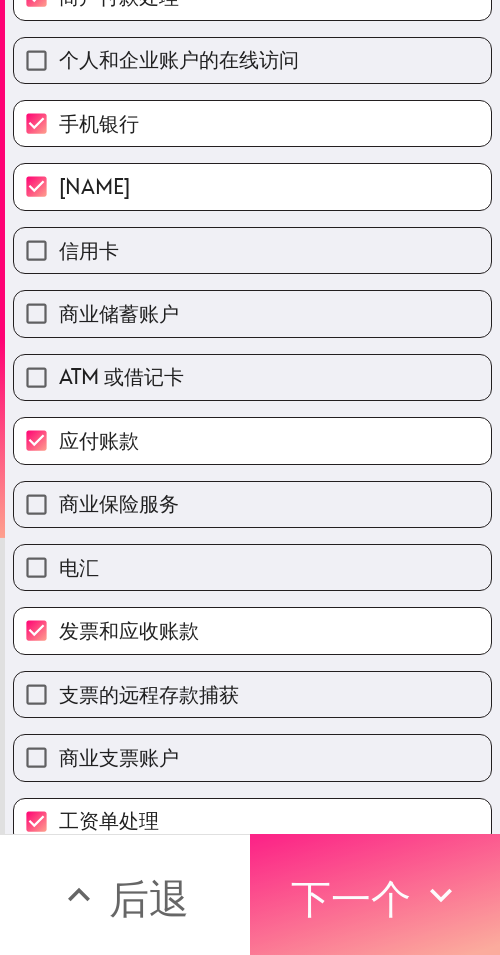 click on "下一个" at bounding box center [351, 898] 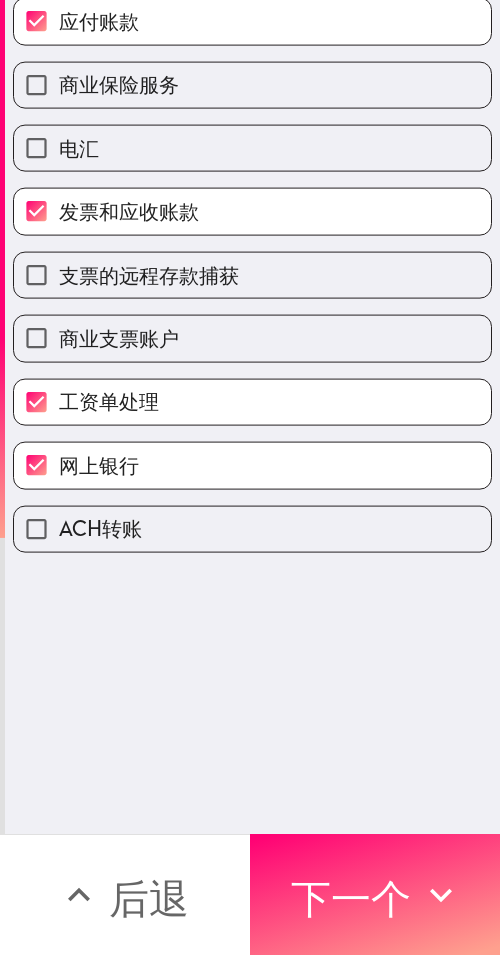 scroll, scrollTop: 0, scrollLeft: 0, axis: both 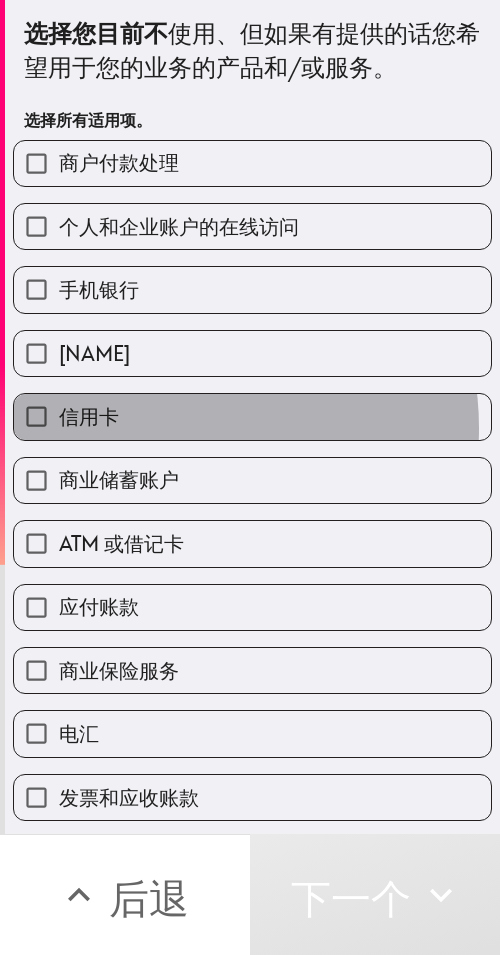 drag, startPoint x: 166, startPoint y: 428, endPoint x: 106, endPoint y: 272, distance: 167.14066 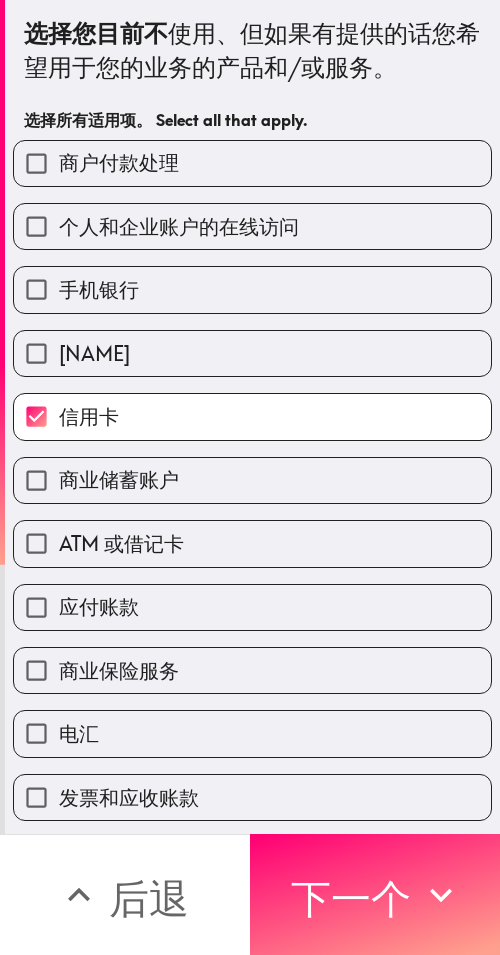 drag, startPoint x: 105, startPoint y: 265, endPoint x: 109, endPoint y: 277, distance: 12.649111 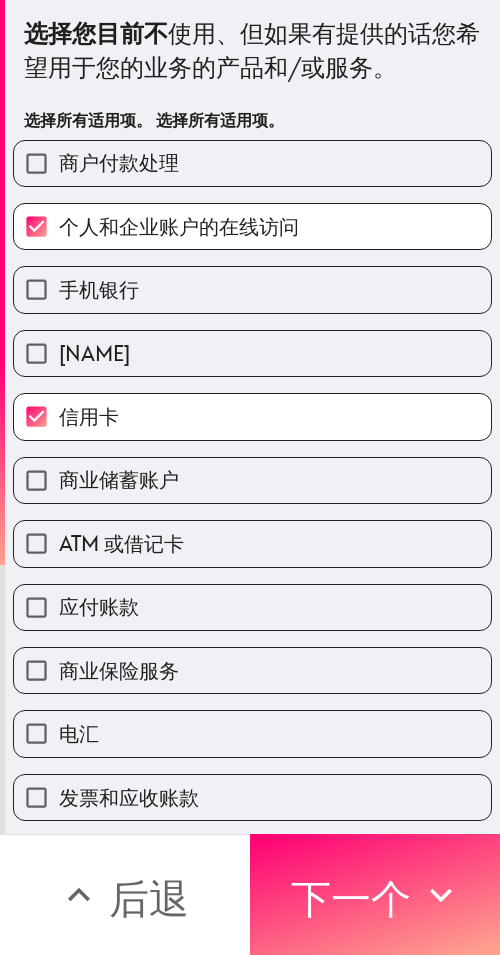 click on "商业储蓄账户" at bounding box center [252, 480] 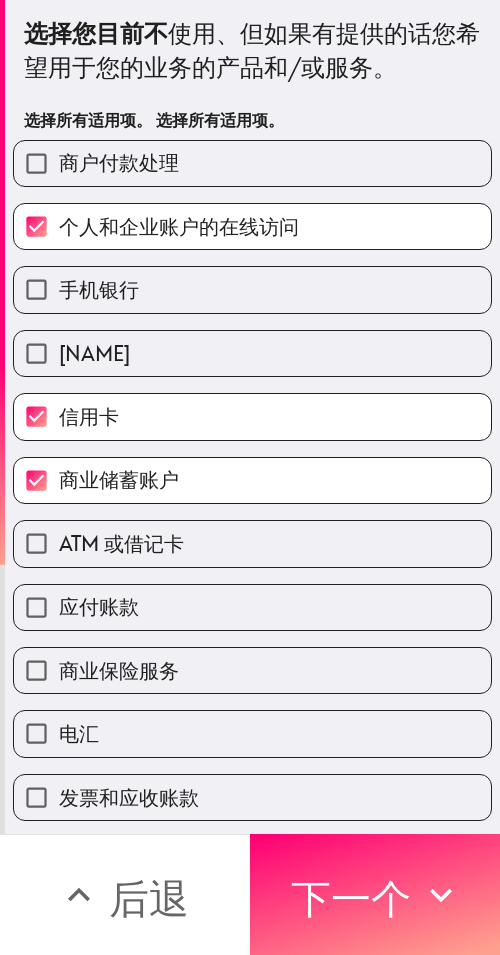 drag, startPoint x: 204, startPoint y: 535, endPoint x: 234, endPoint y: 527, distance: 31.04835 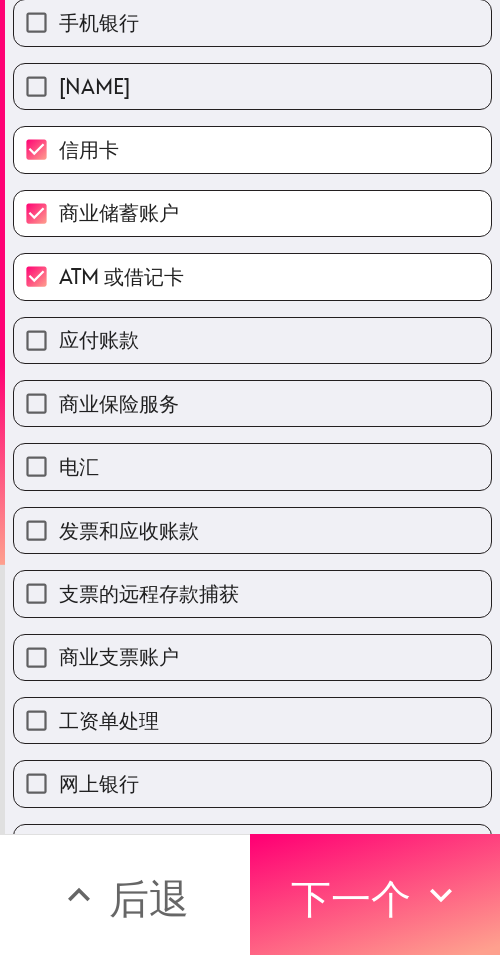 scroll, scrollTop: 300, scrollLeft: 0, axis: vertical 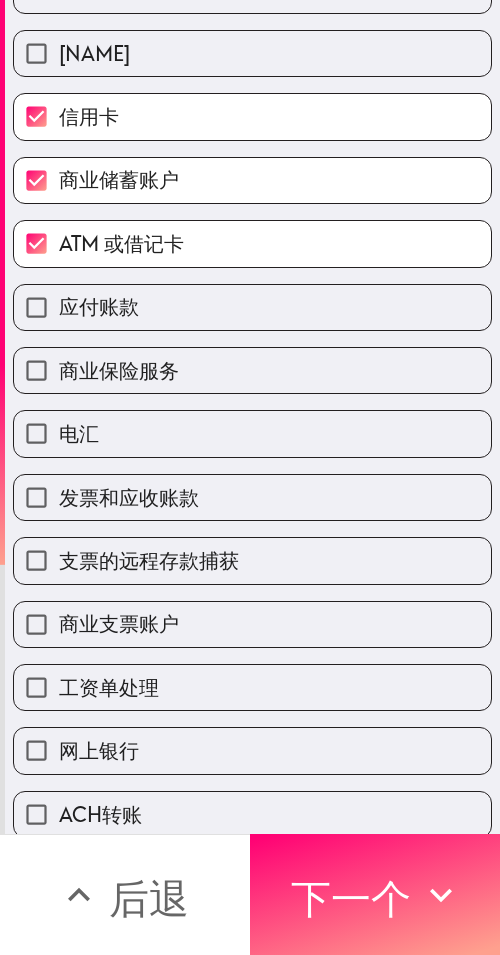 click on "电汇" at bounding box center [252, 433] 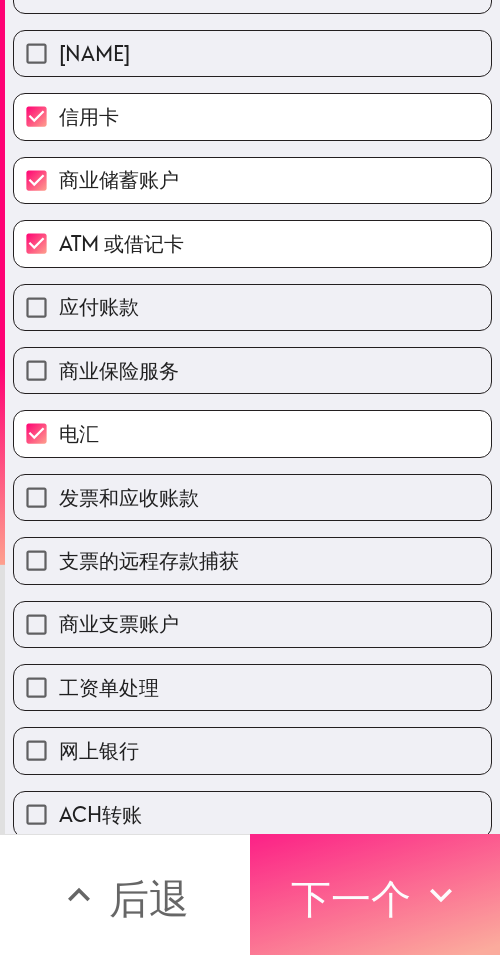 click on "下一个" at bounding box center (351, 898) 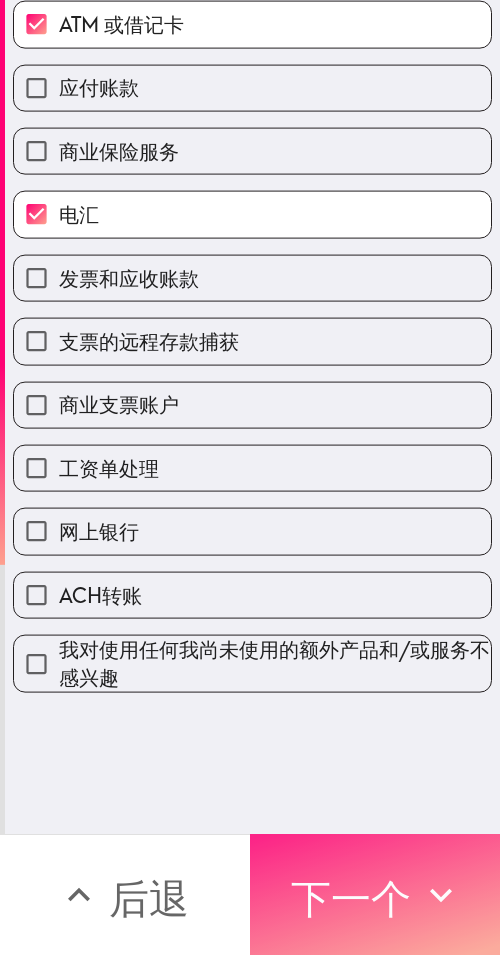scroll, scrollTop: 0, scrollLeft: 0, axis: both 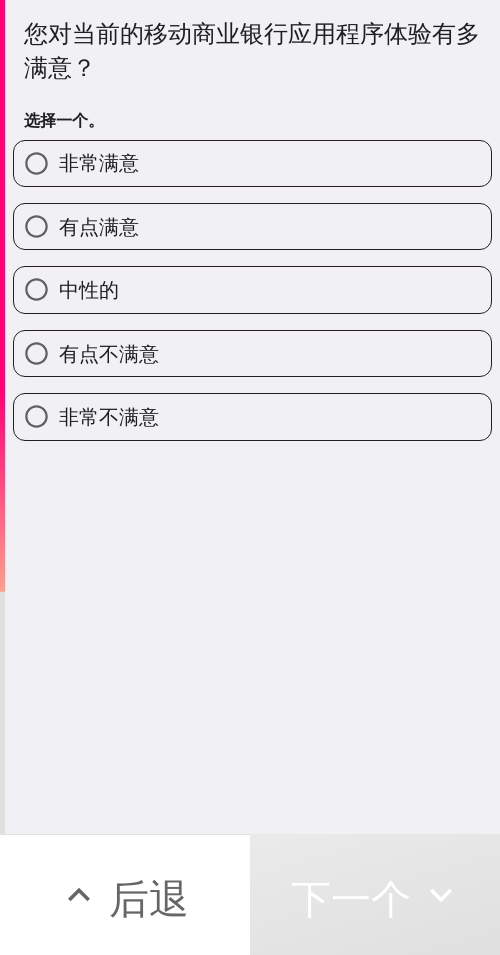 drag, startPoint x: 220, startPoint y: 223, endPoint x: 498, endPoint y: 196, distance: 279.30807 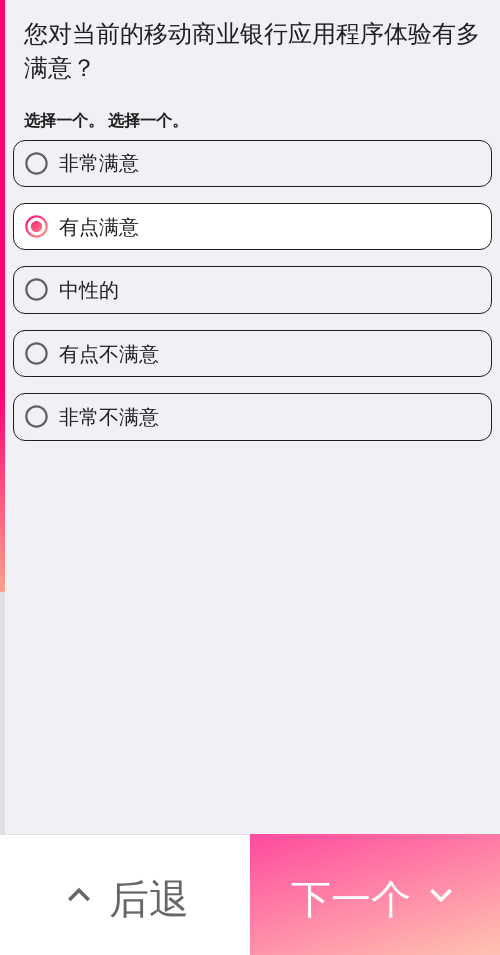 drag, startPoint x: 362, startPoint y: 890, endPoint x: 496, endPoint y: 897, distance: 134.18271 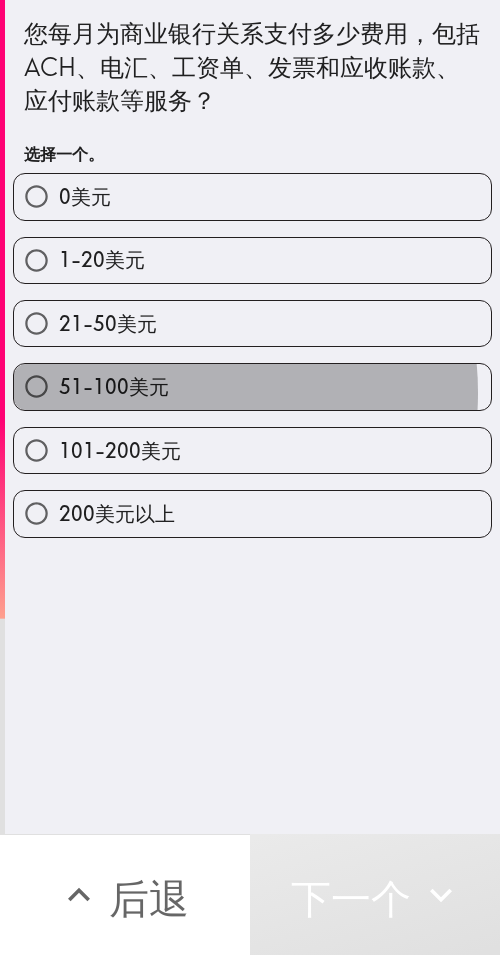 drag, startPoint x: 166, startPoint y: 392, endPoint x: 494, endPoint y: 408, distance: 328.39 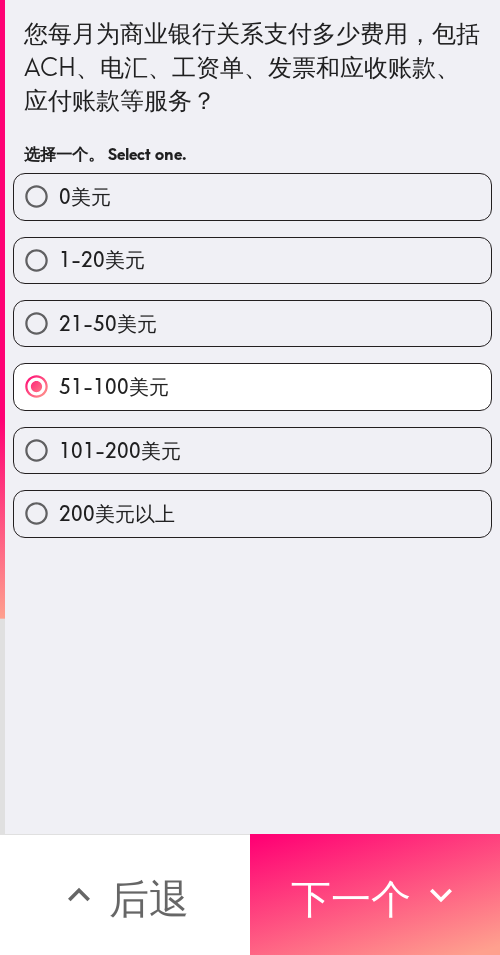 drag, startPoint x: 392, startPoint y: 872, endPoint x: 498, endPoint y: 873, distance: 106.004715 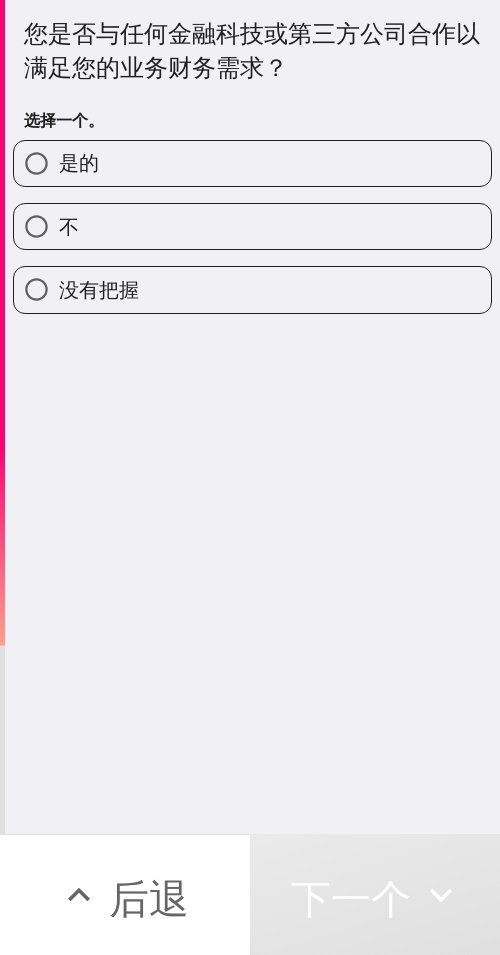 click on "不" at bounding box center (252, 226) 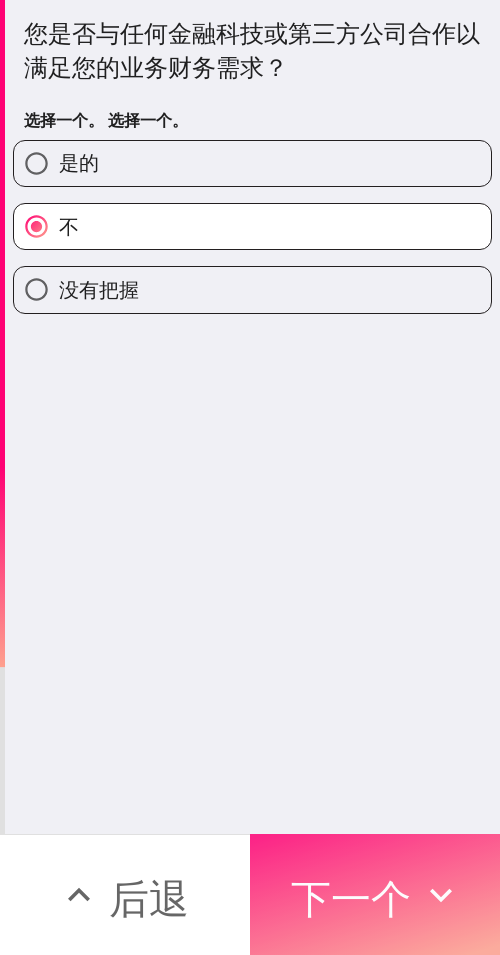 click 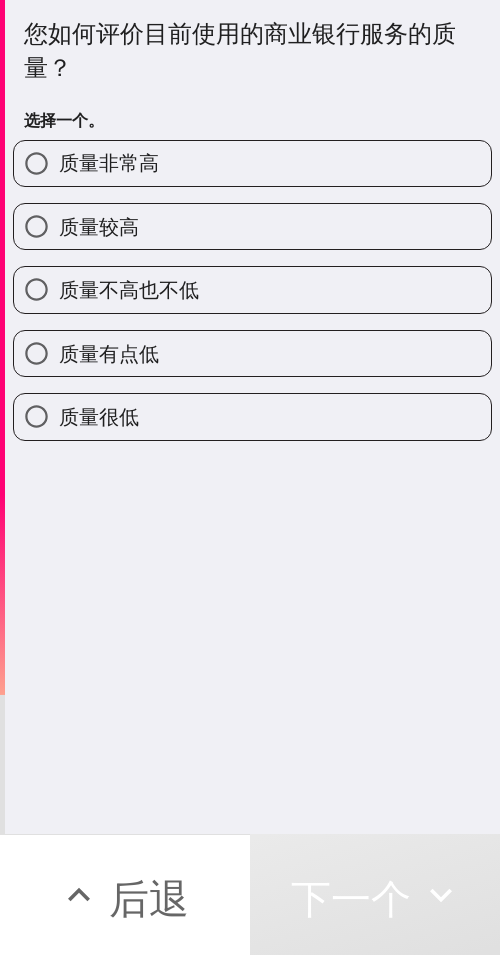 drag, startPoint x: 244, startPoint y: 230, endPoint x: 498, endPoint y: 179, distance: 259.0695 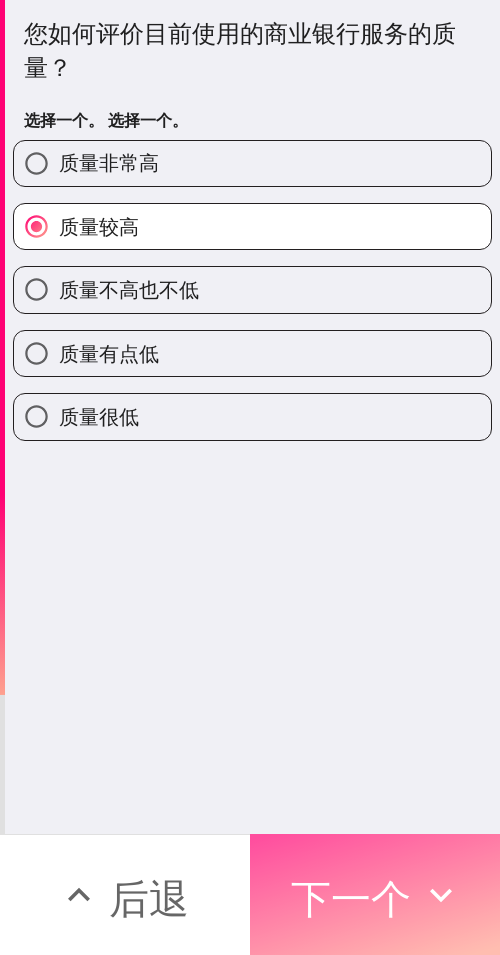 drag, startPoint x: 382, startPoint y: 869, endPoint x: 494, endPoint y: 880, distance: 112.53888 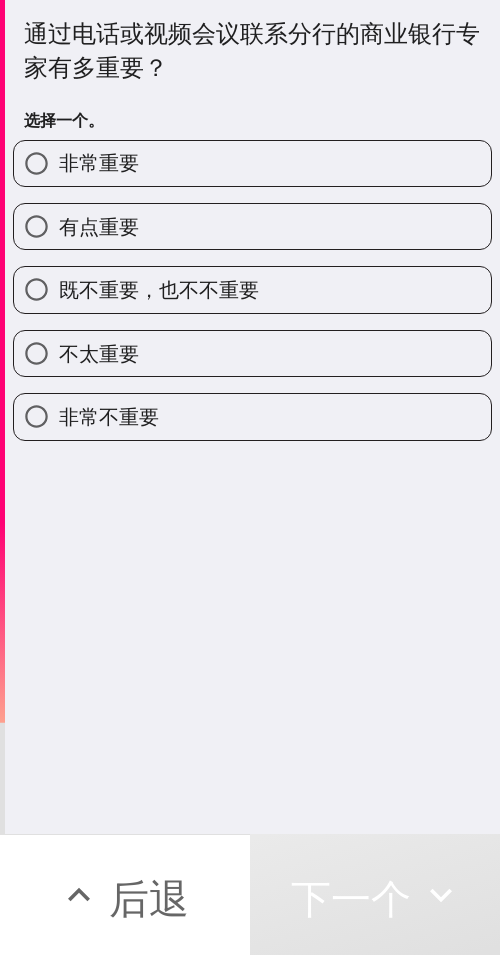 drag, startPoint x: 261, startPoint y: 339, endPoint x: 445, endPoint y: 318, distance: 185.19449 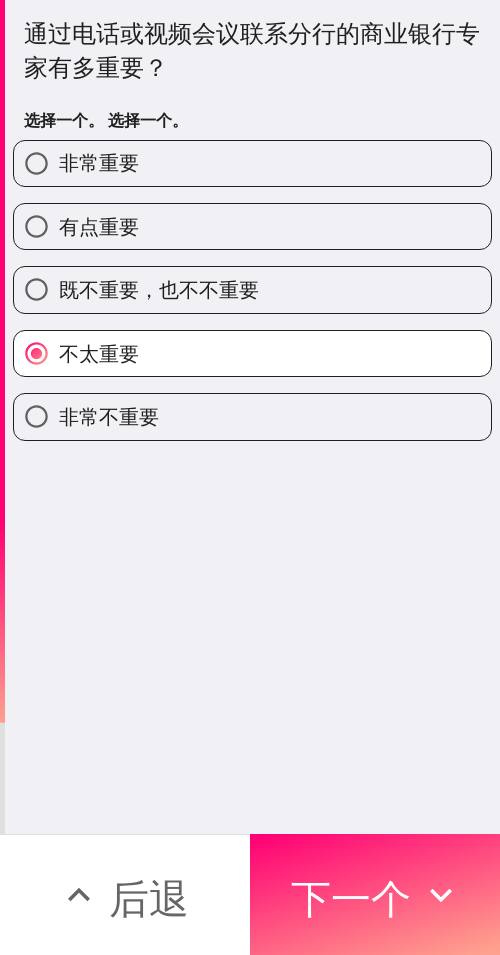 drag, startPoint x: 353, startPoint y: 893, endPoint x: 497, endPoint y: 900, distance: 144.17004 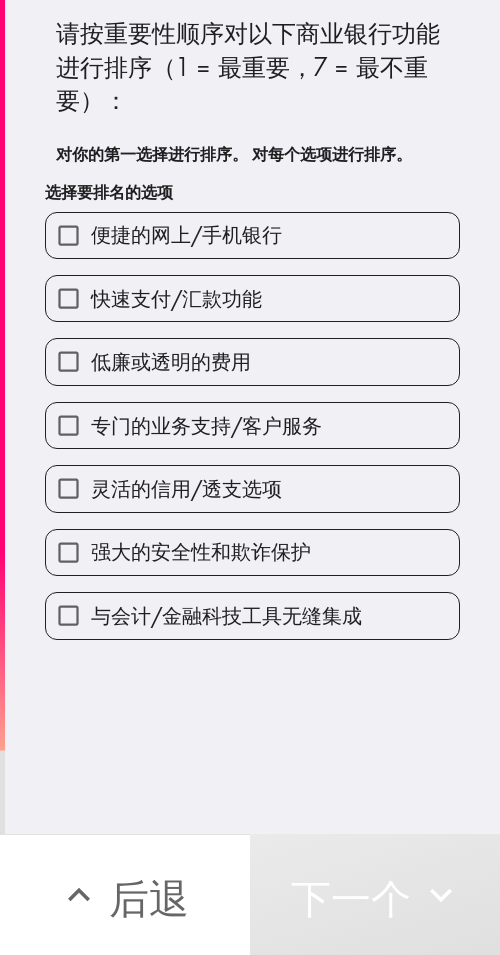 drag, startPoint x: 241, startPoint y: 588, endPoint x: 255, endPoint y: 553, distance: 37.696156 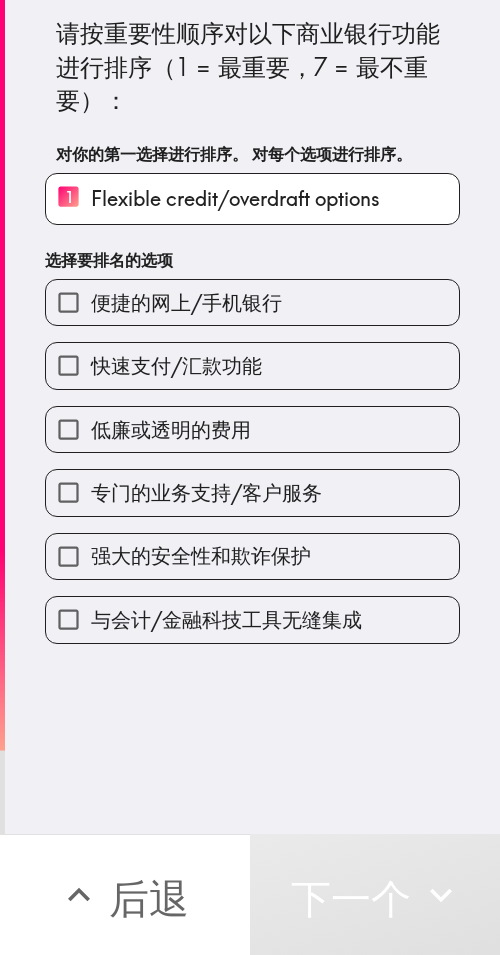 drag, startPoint x: 190, startPoint y: 371, endPoint x: 188, endPoint y: 353, distance: 18.110771 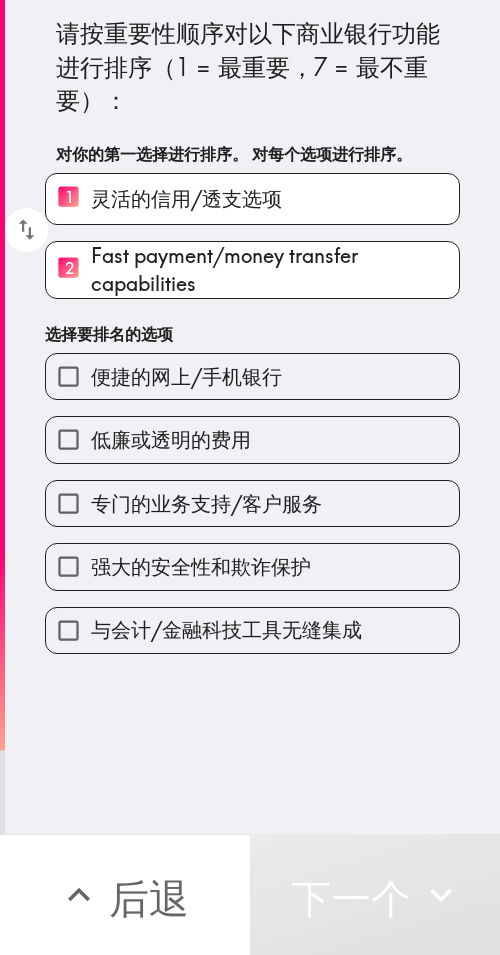click on "强大的安全性和欺诈保护" at bounding box center (252, 566) 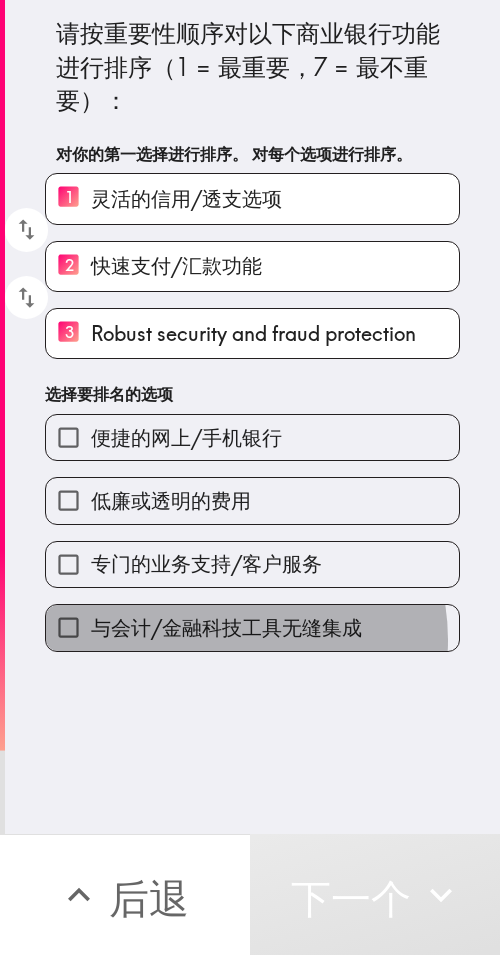 click on "与会计/金融科技工具无缝集成" at bounding box center (226, 628) 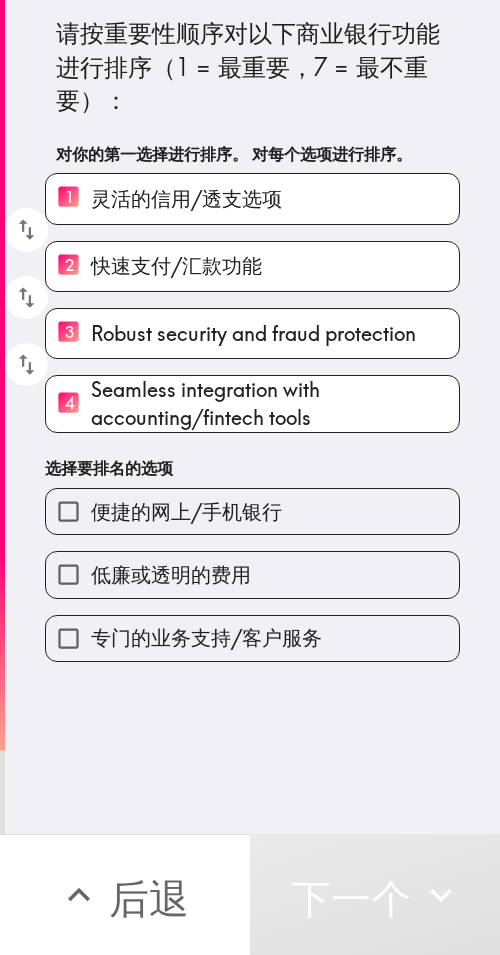 click on "低廉或透明的费用" at bounding box center (244, 566) 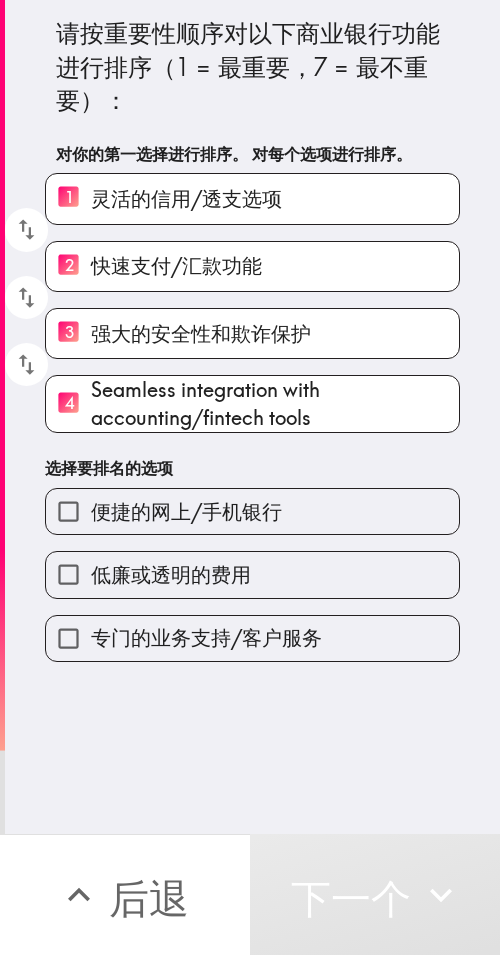 click on "便捷的网上/手机银行" at bounding box center (186, 511) 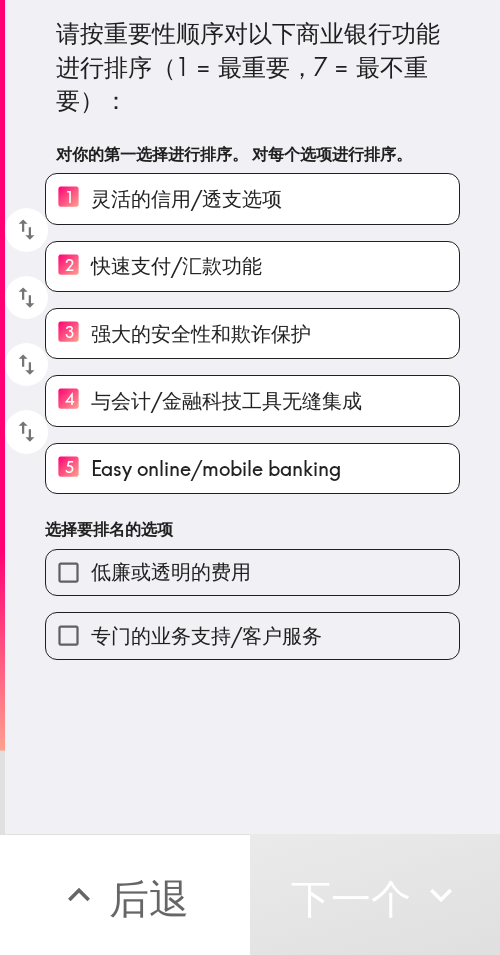click on "低廉或透明的费用" at bounding box center (252, 572) 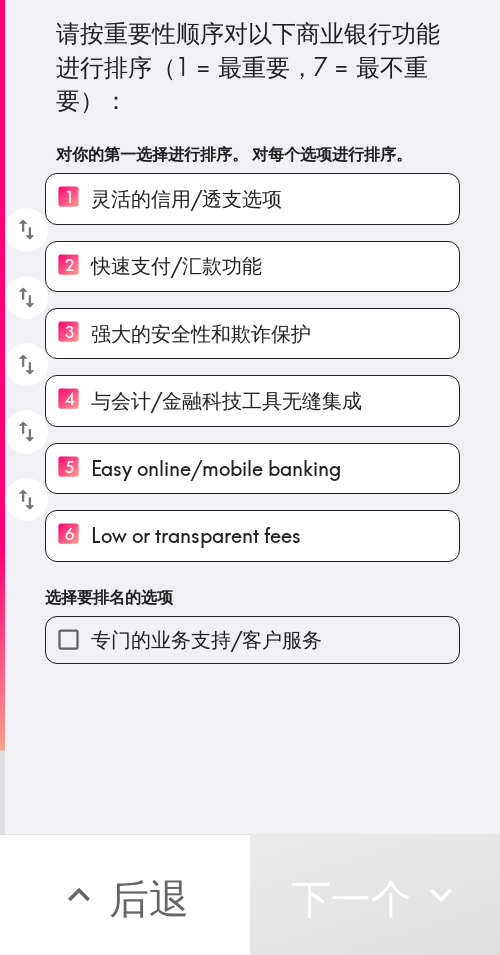 click on "专门的业务支持/客户服务" at bounding box center (206, 639) 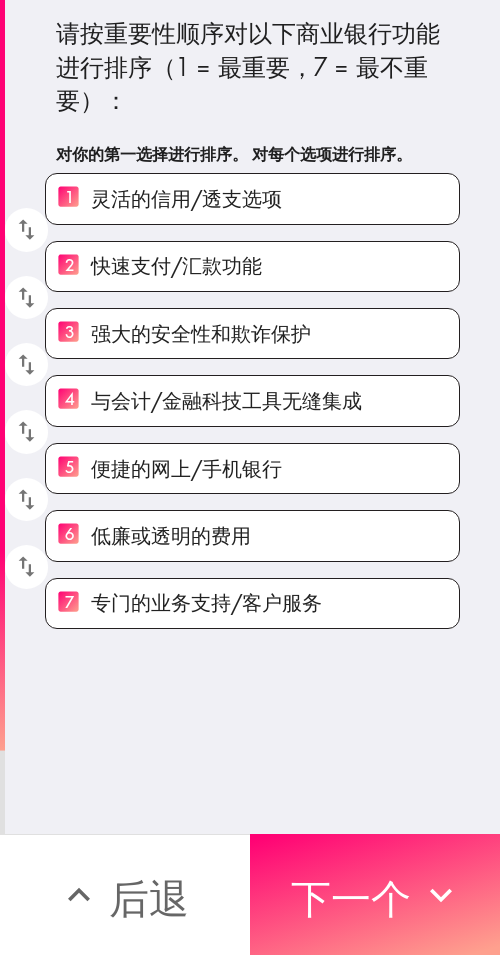 drag, startPoint x: 388, startPoint y: 891, endPoint x: 491, endPoint y: 888, distance: 103.04368 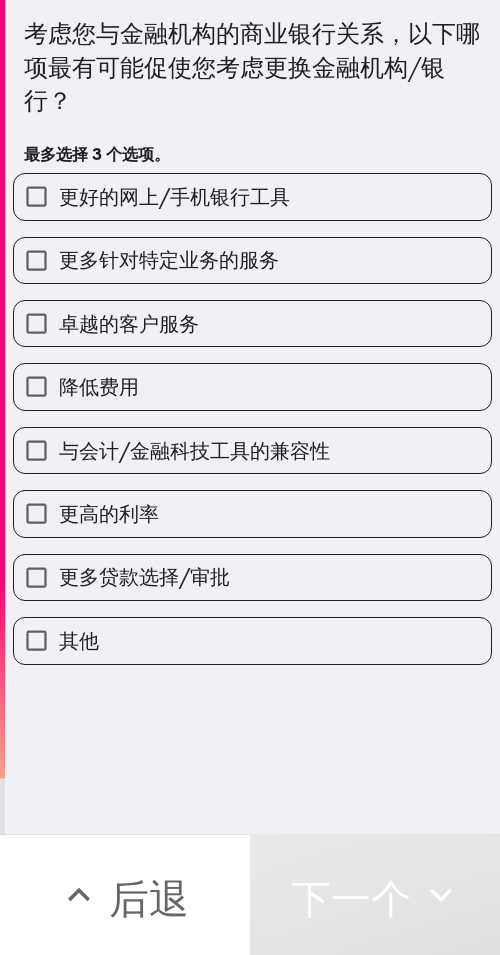 click on "与会计/金融科技工具的兼容性" at bounding box center [194, 450] 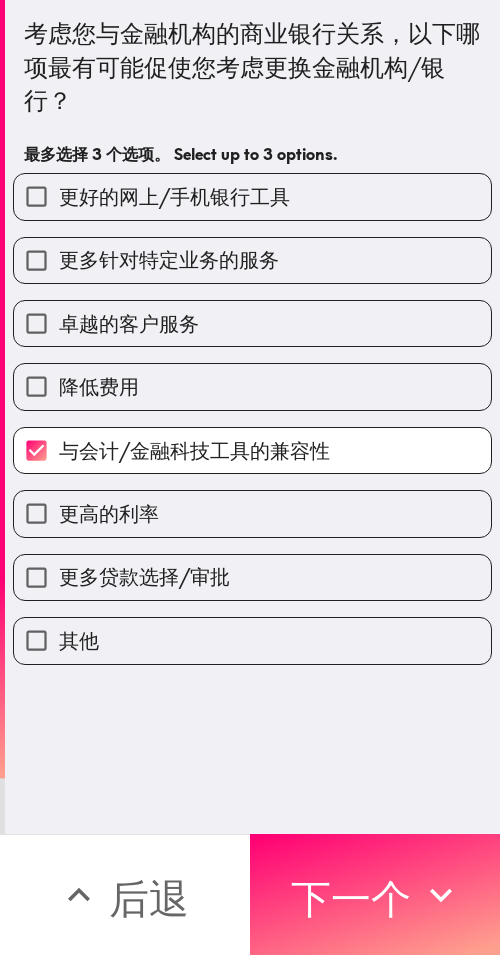 click on "降低费用" at bounding box center [244, 378] 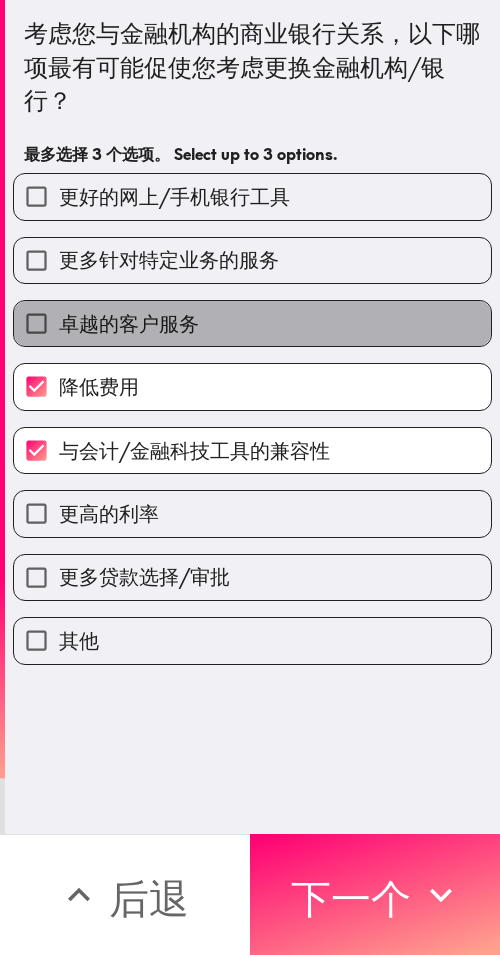 drag, startPoint x: 312, startPoint y: 317, endPoint x: 498, endPoint y: 315, distance: 186.01076 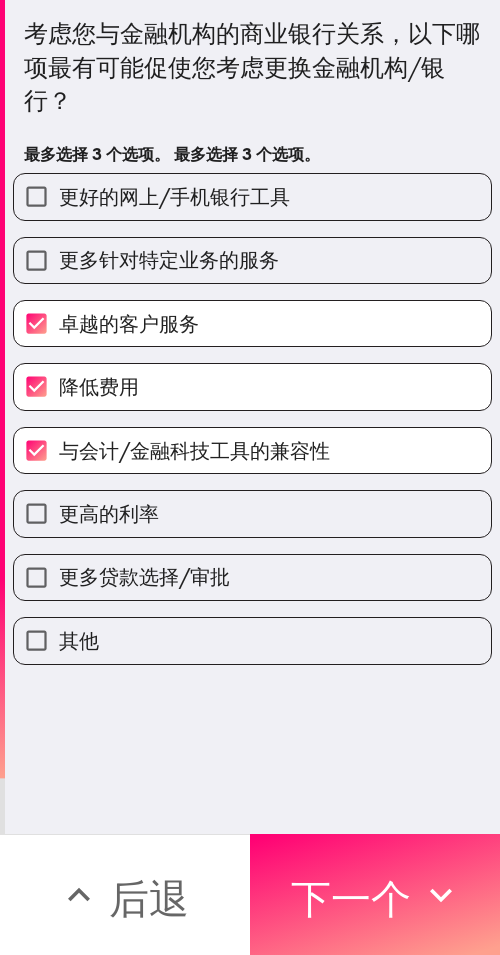 drag, startPoint x: 358, startPoint y: 896, endPoint x: 498, endPoint y: 895, distance: 140.00357 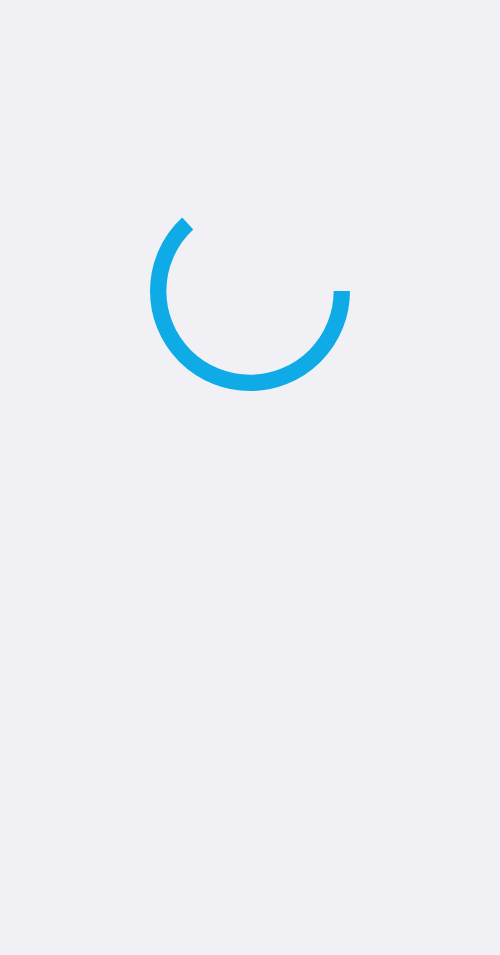scroll, scrollTop: 0, scrollLeft: 0, axis: both 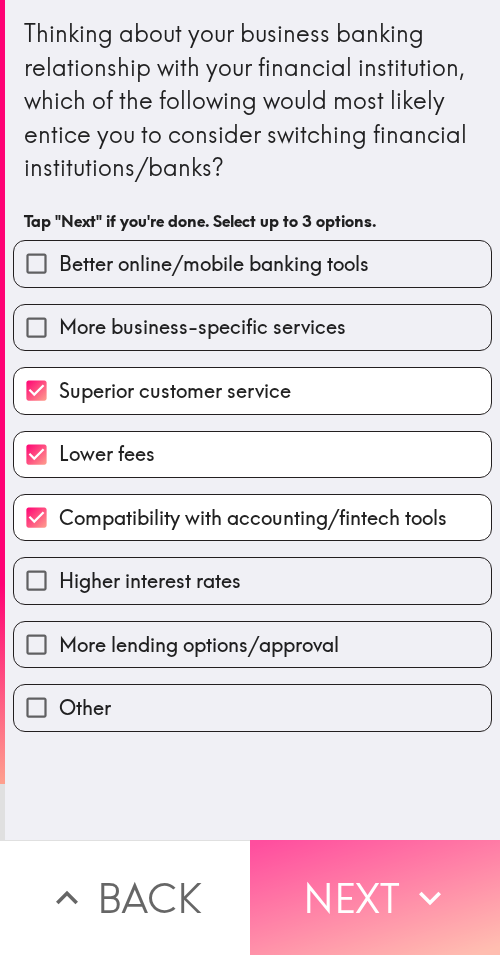 drag, startPoint x: 383, startPoint y: 891, endPoint x: 497, endPoint y: 896, distance: 114.1096 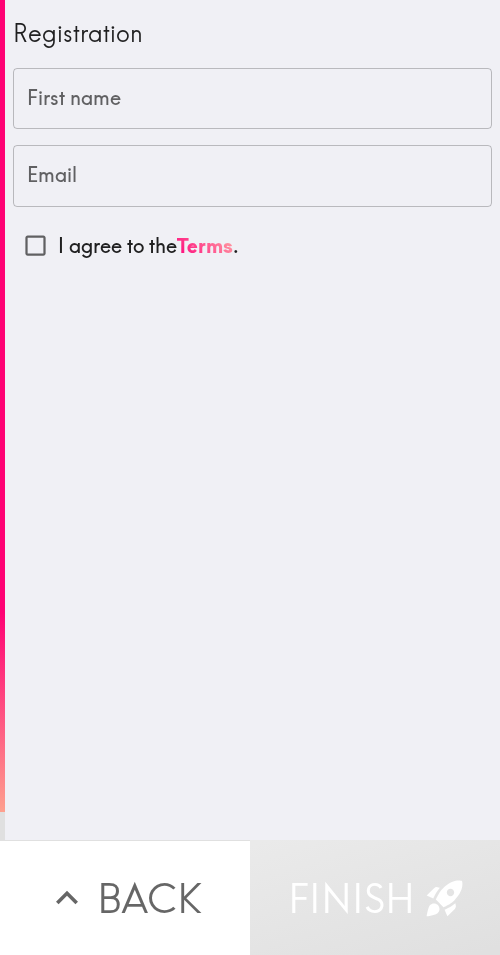 click on "First name" at bounding box center [252, 99] 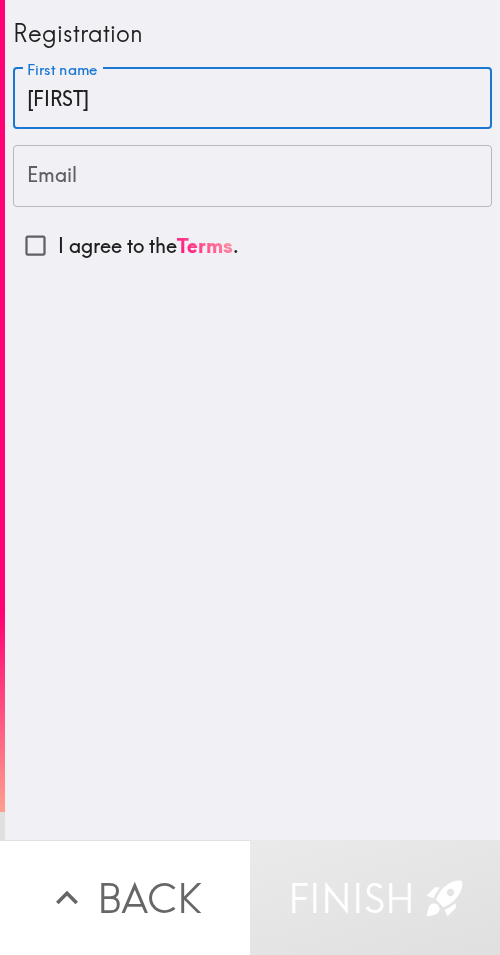 type on "Billy" 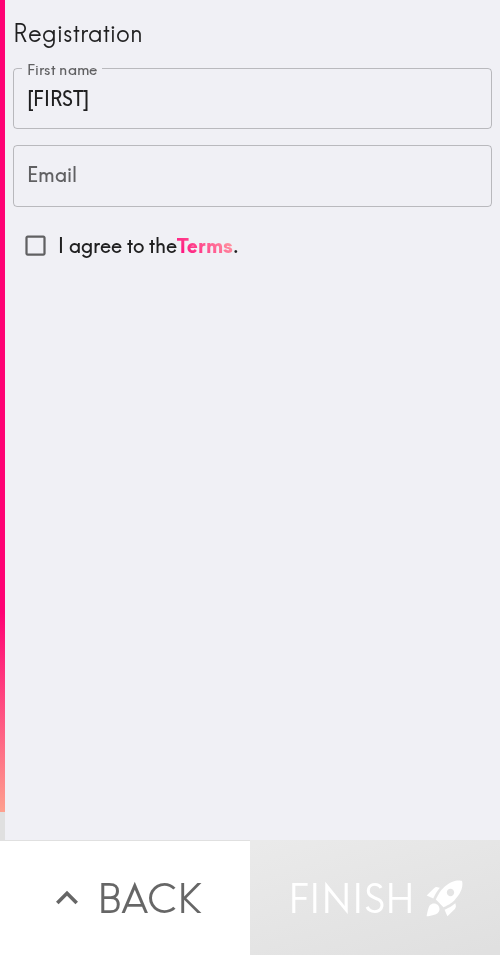 click on "Email" at bounding box center (252, 176) 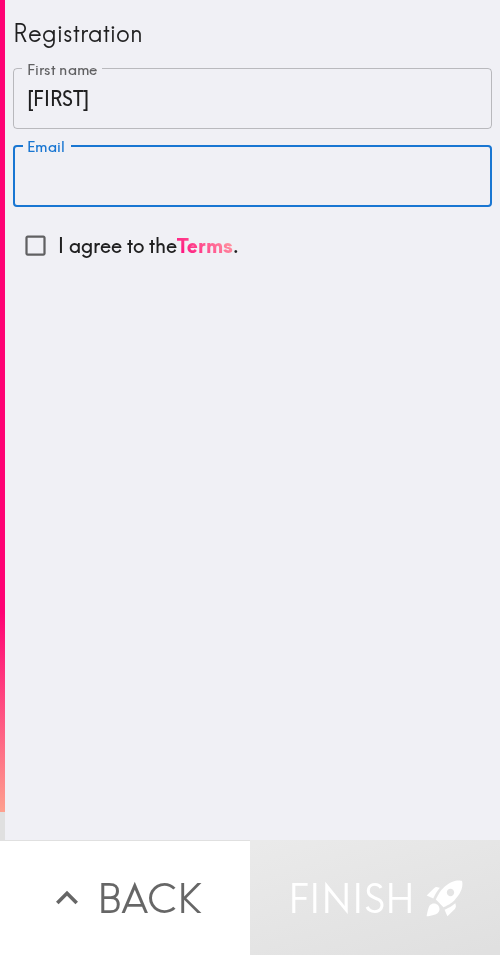 paste on "vegab0259@gmail.com" 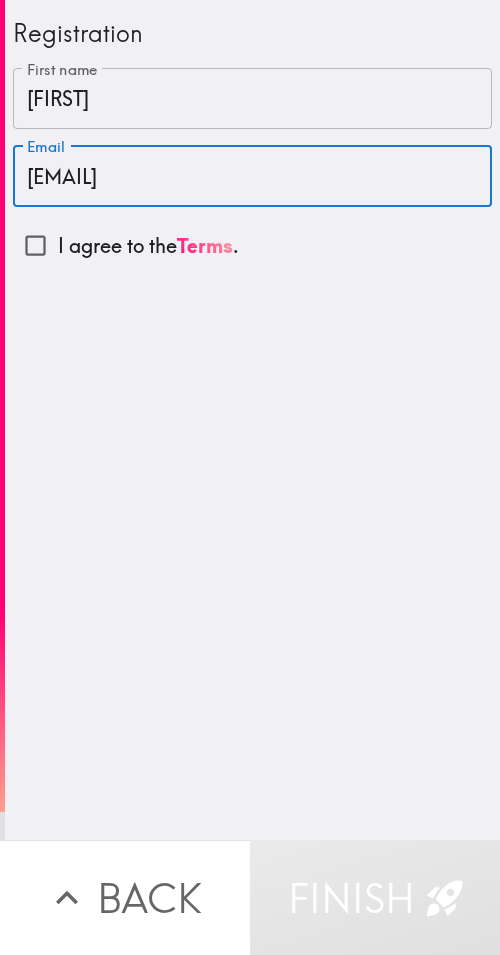 type on "vegab0259@gmail.com" 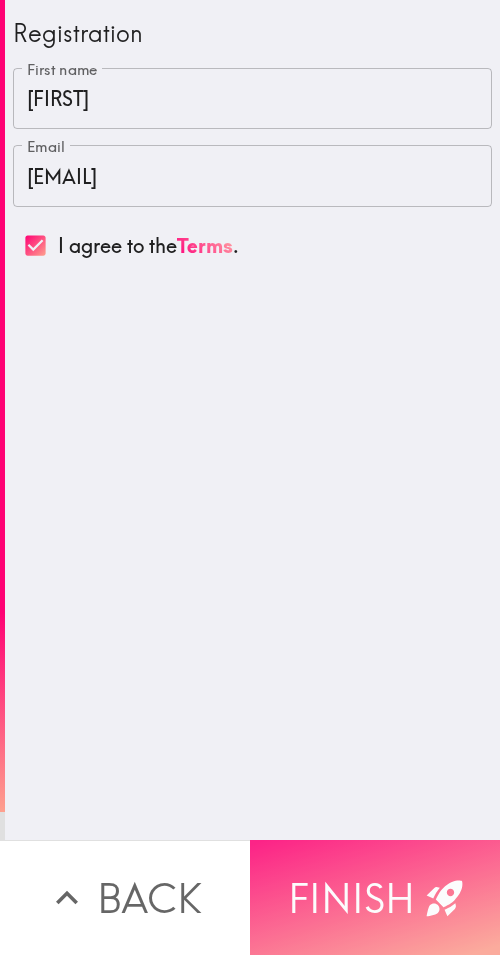 click on "Finish" at bounding box center [375, 897] 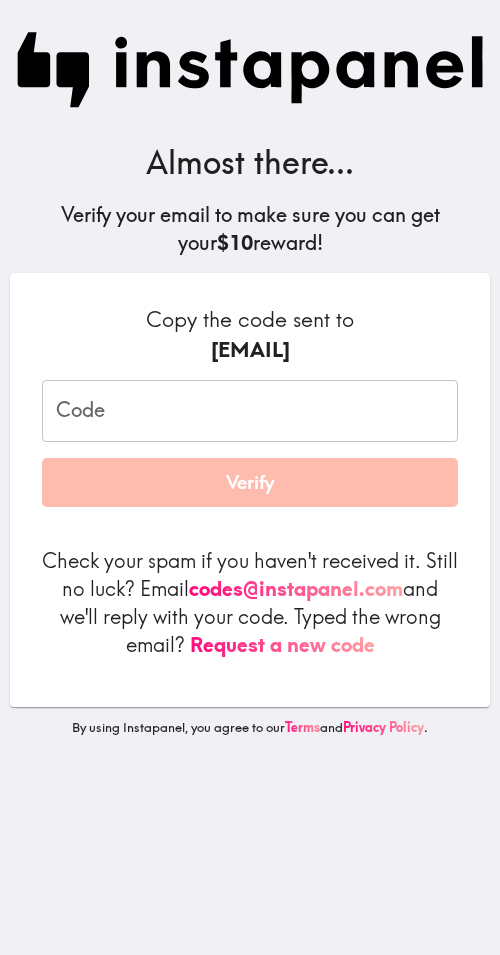 click on "Code" at bounding box center (250, 411) 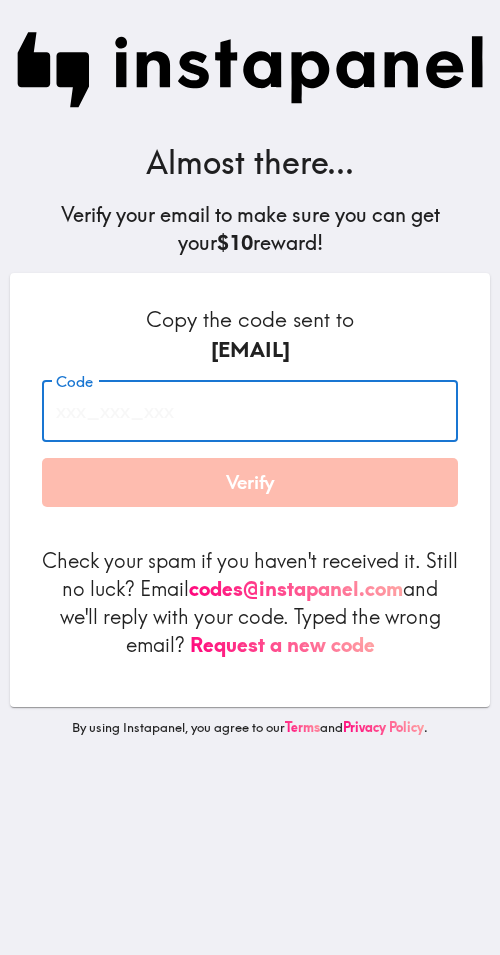 paste on "fi4_urb_QUJ" 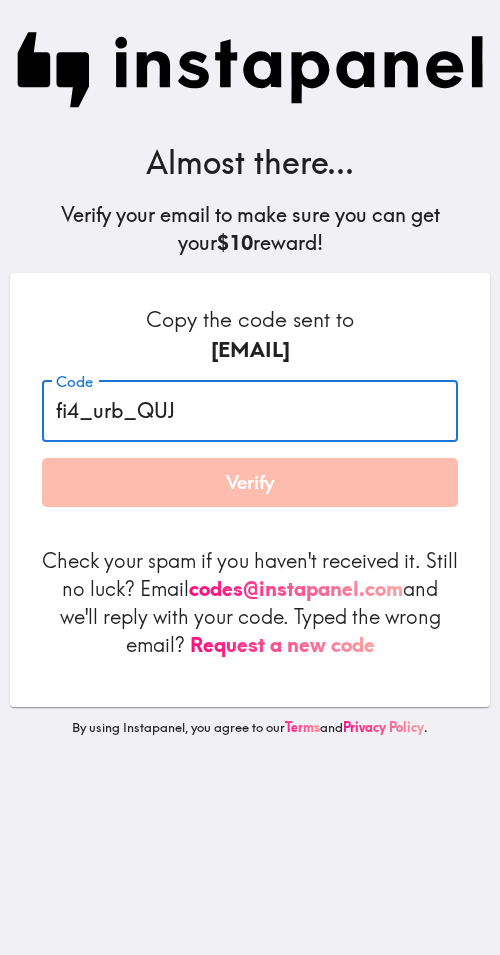 type on "fi4_urb_QUJ" 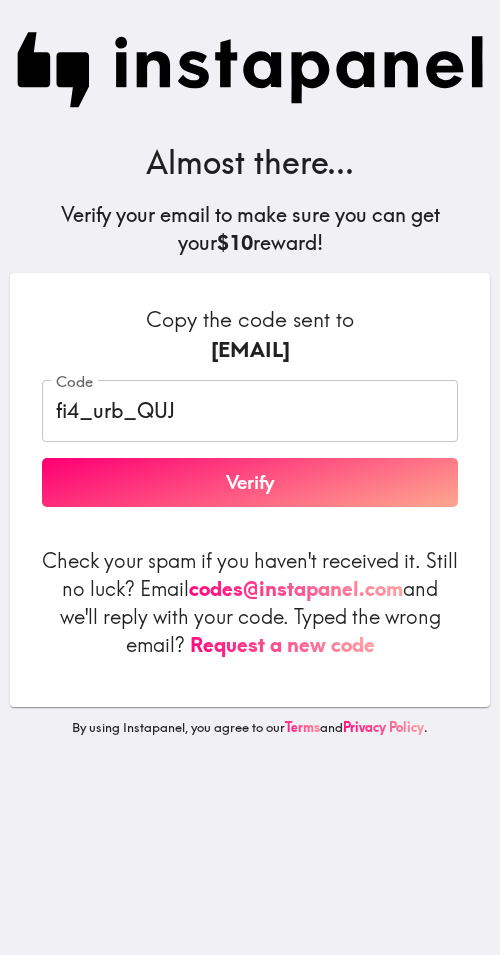 click on "Almost there... Verify your email to make sure you can get your  $10  reward! Copy the code sent to  vegab0259@gmail.com Code fi4_urb_QUJ Code Verify Check your spam if you haven't received it.   Still no luck? Email  codes@instapanel.com  and we'll reply with your code.   Typed the wrong email?   Request a new code By using Instapanel, you agree to our  Terms  and  Privacy Policy ." at bounding box center [250, 477] 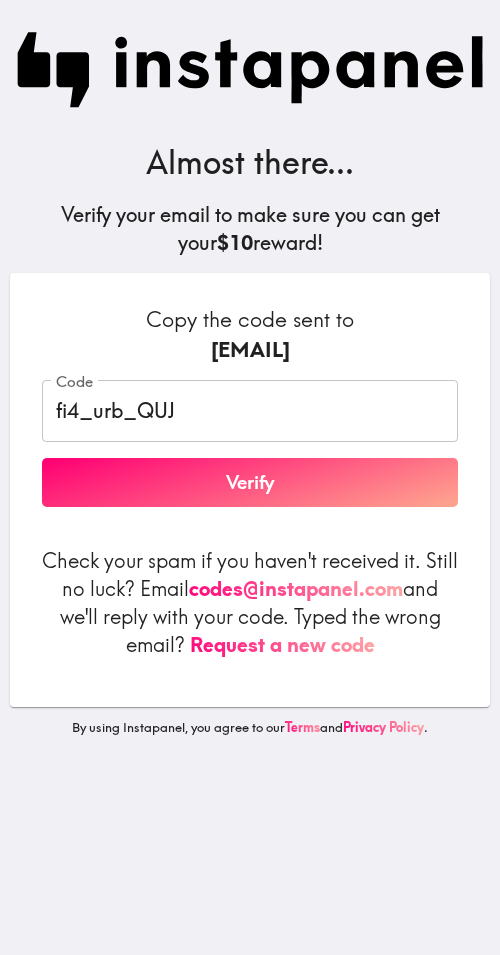 click on "Verify" at bounding box center (250, 483) 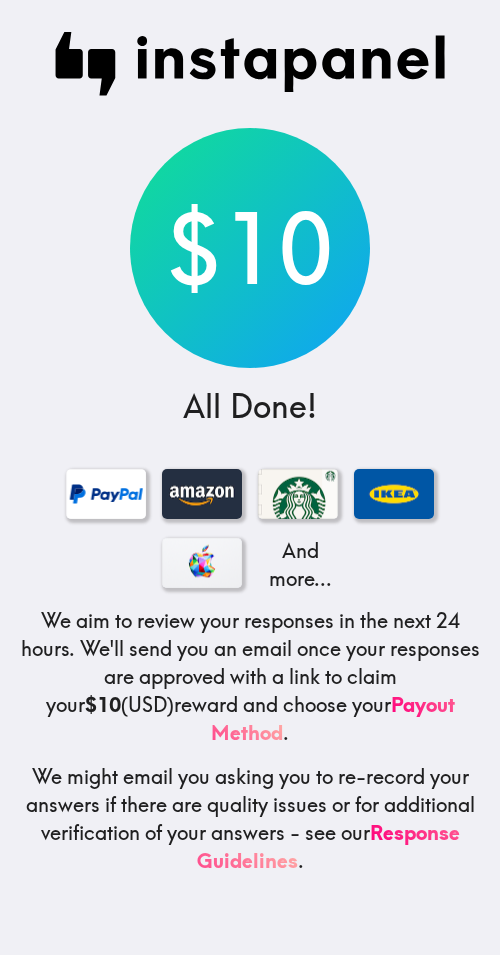 drag, startPoint x: 483, startPoint y: 85, endPoint x: 478, endPoint y: 68, distance: 17.720045 